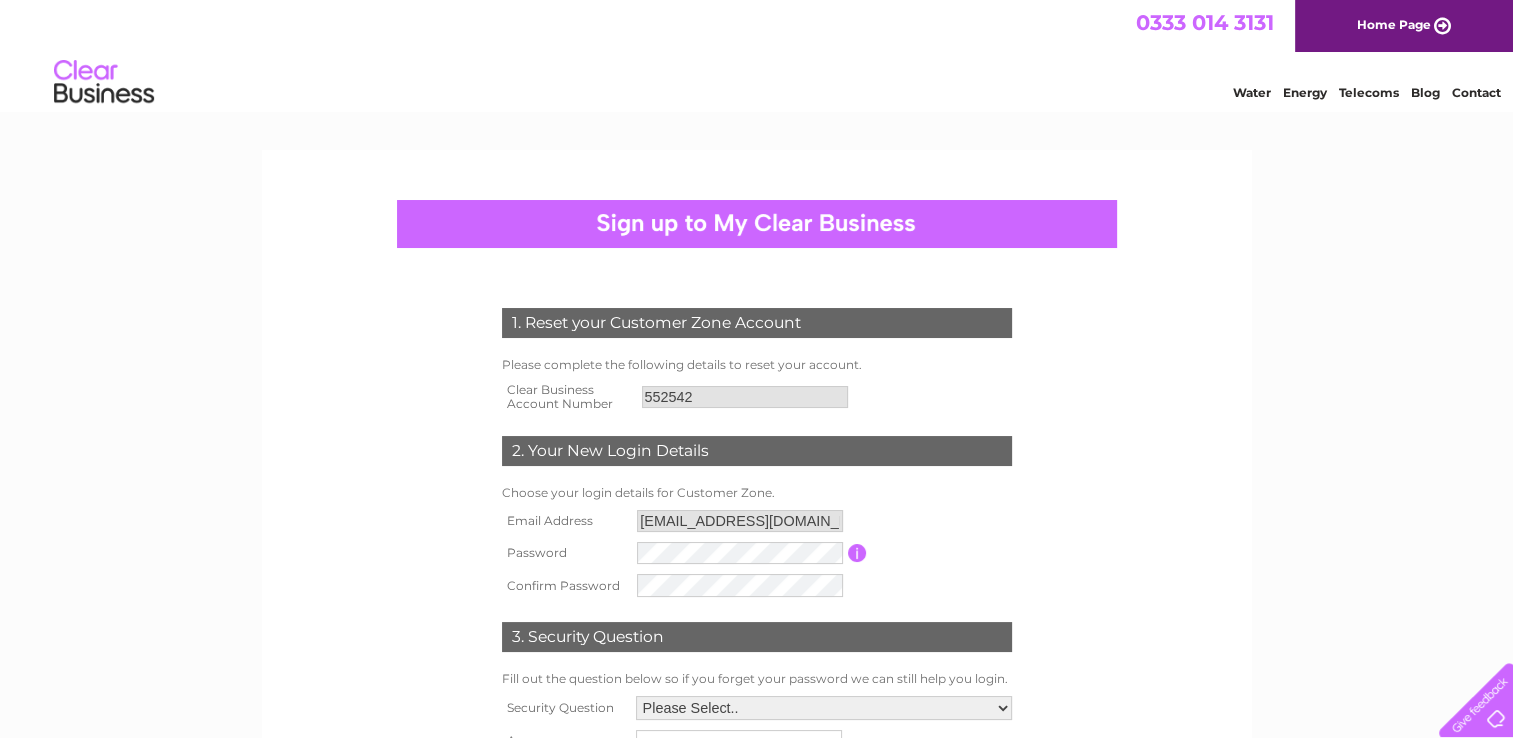 scroll, scrollTop: 0, scrollLeft: 0, axis: both 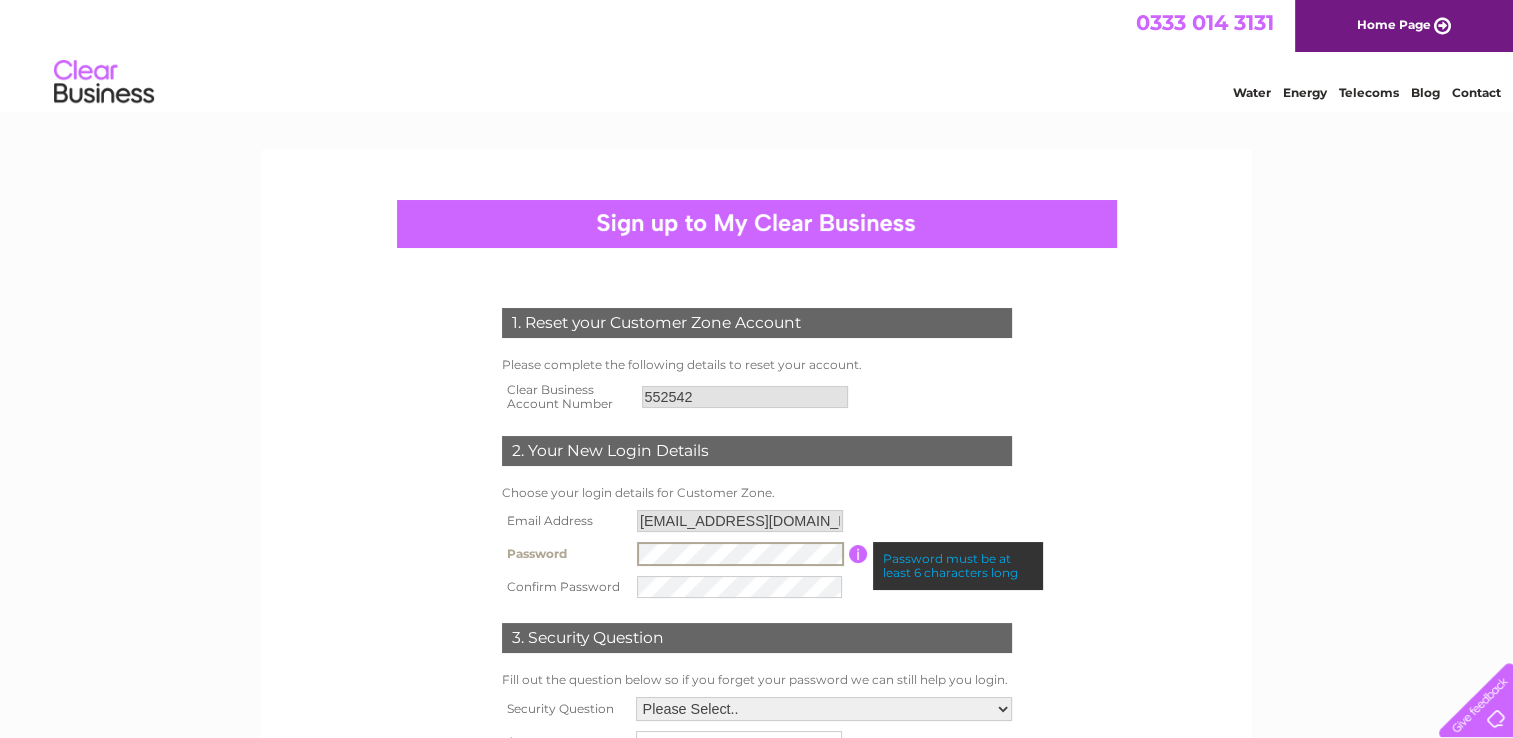 click on "Password
Password must be at least 6 characters long" at bounding box center (757, 554) 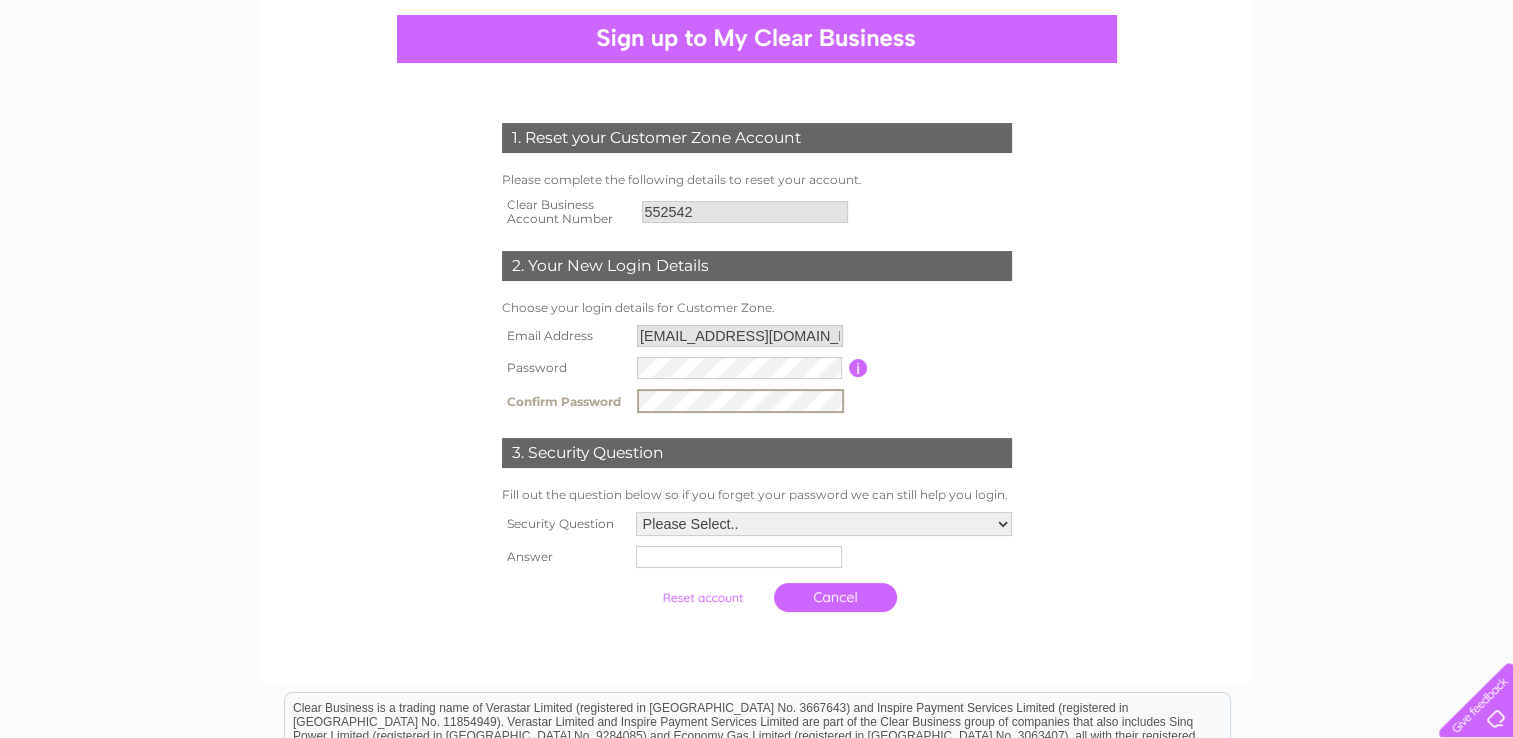 scroll, scrollTop: 200, scrollLeft: 0, axis: vertical 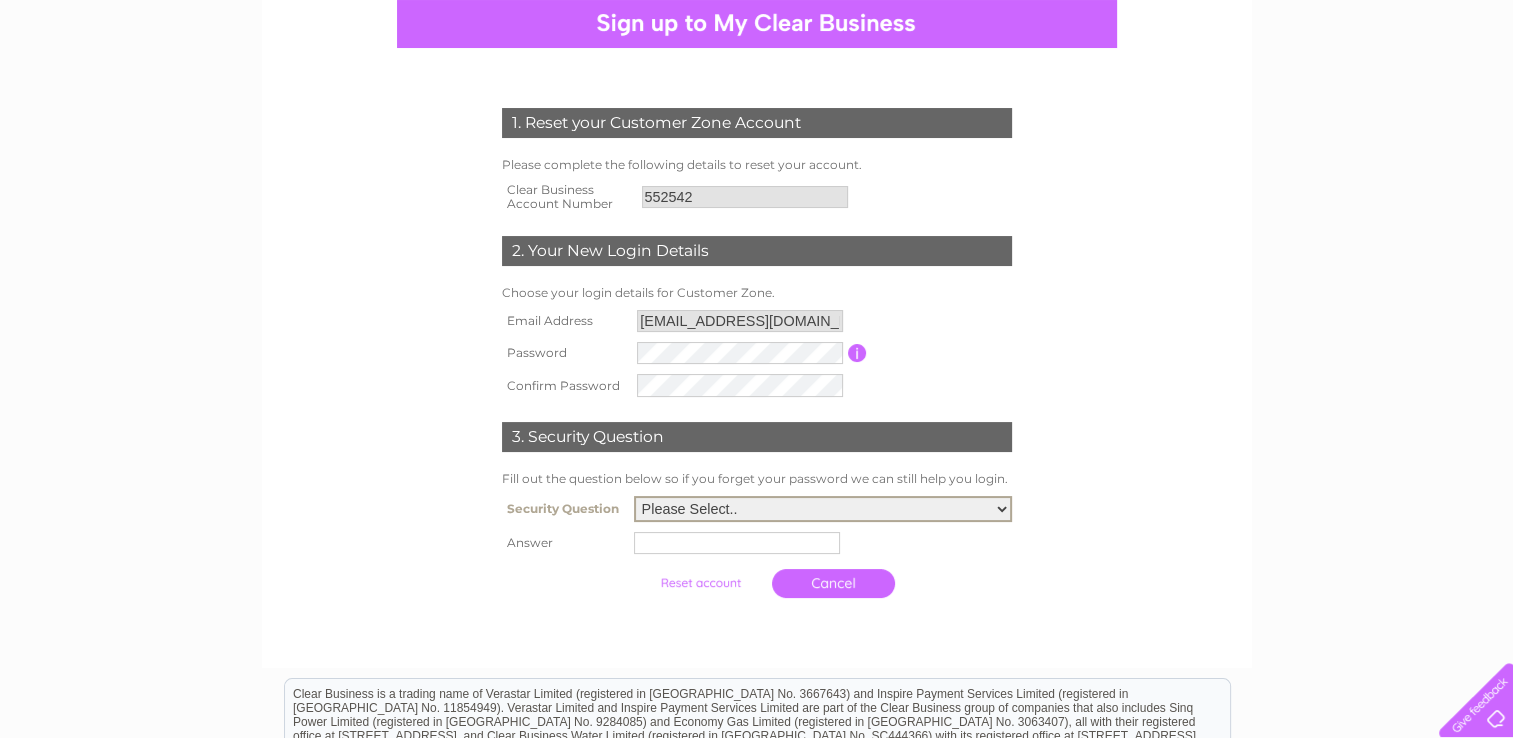 click on "Please Select..
In what town or city was your first job?
In what town or city did you meet your spouse/partner?
In what town or city did your mother and father meet?
What street did you live on as a child?
What was the name of your first pet?
Who was your childhood hero?" at bounding box center [823, 509] 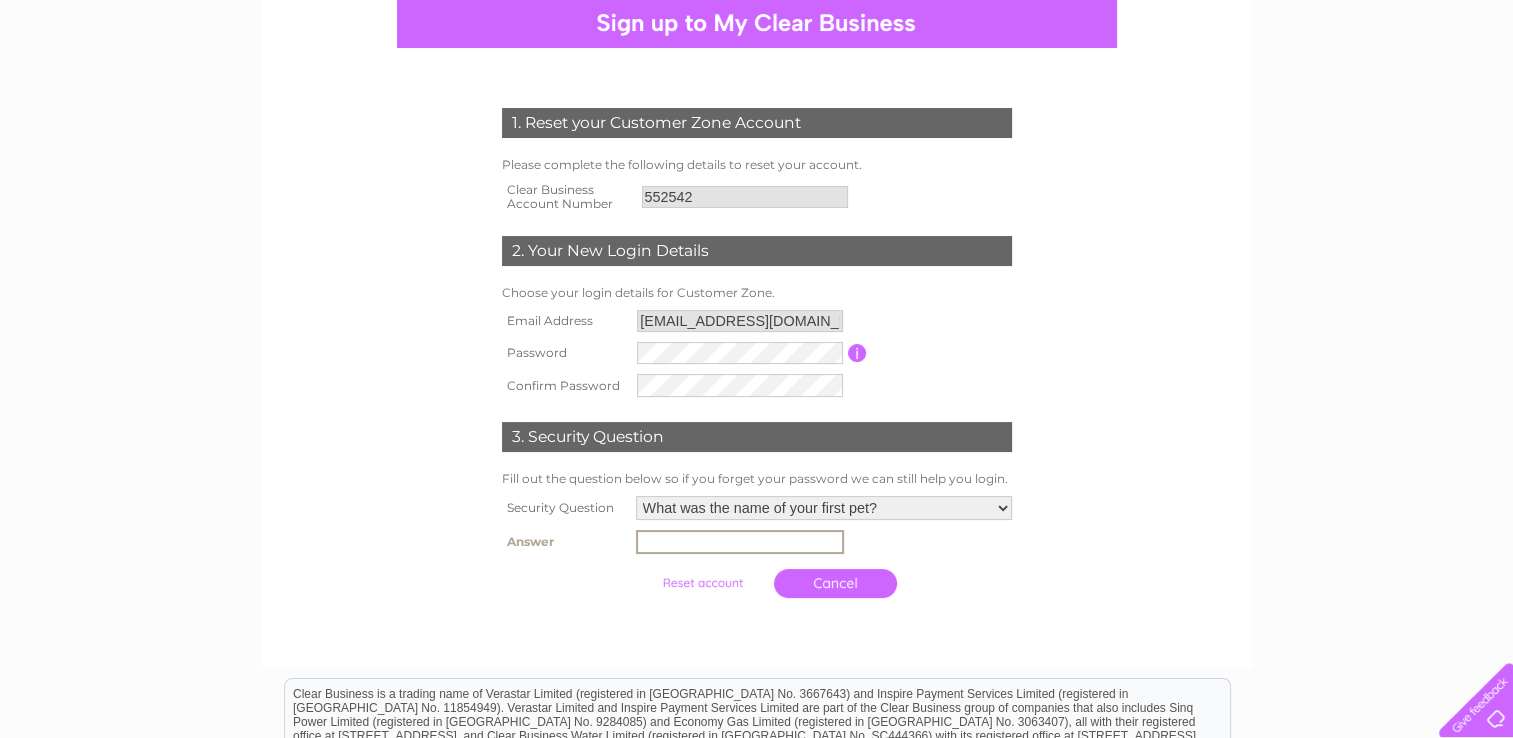 click at bounding box center (740, 542) 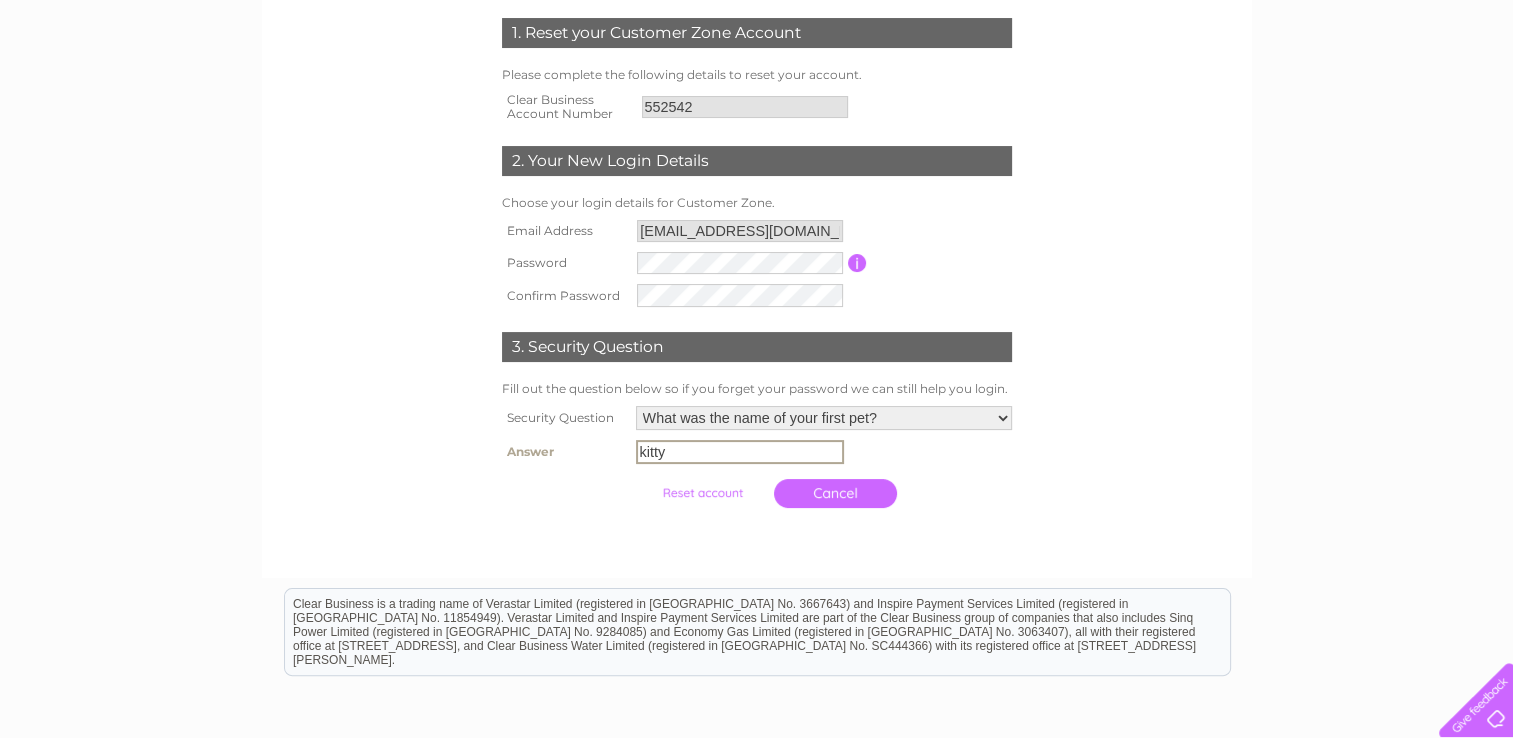 scroll, scrollTop: 300, scrollLeft: 0, axis: vertical 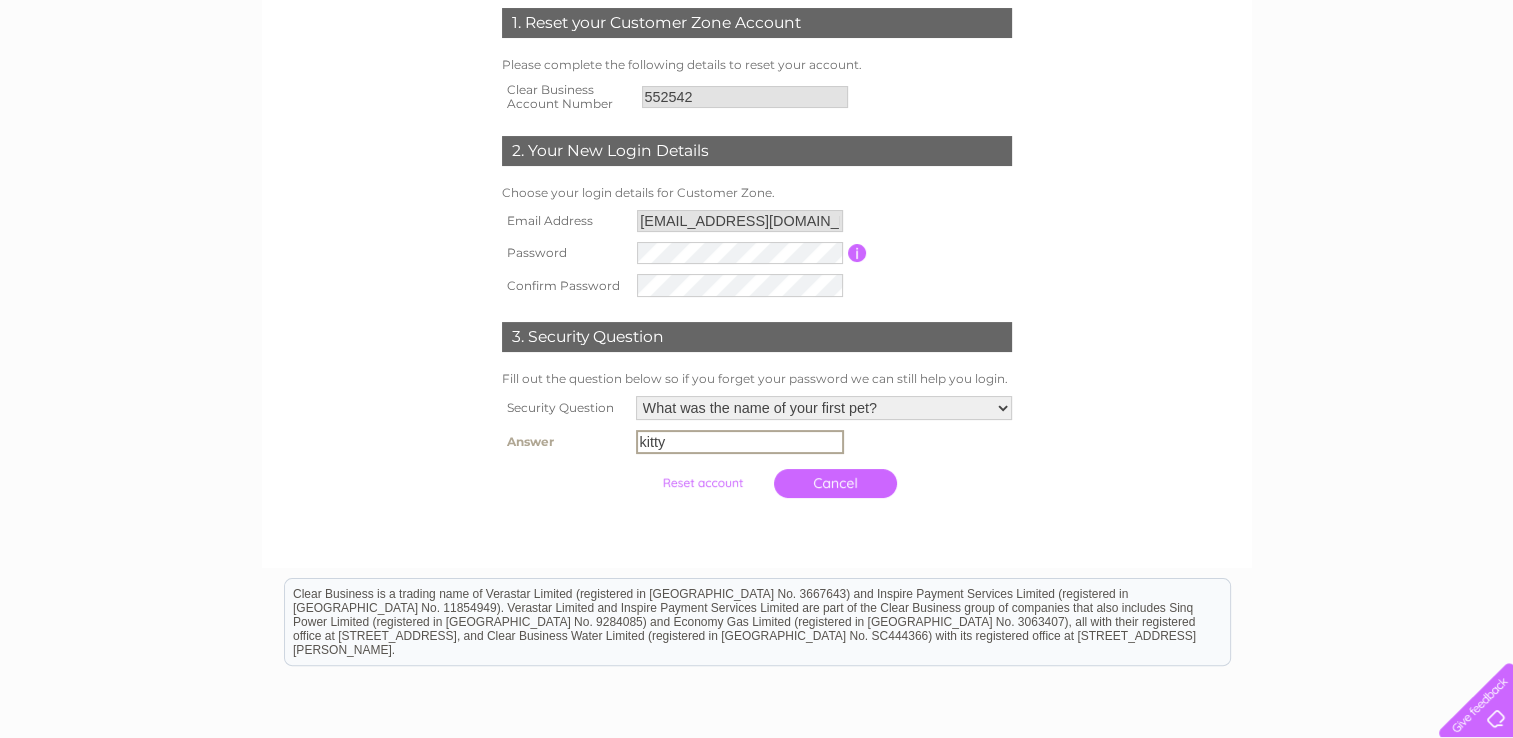 type on "kitty" 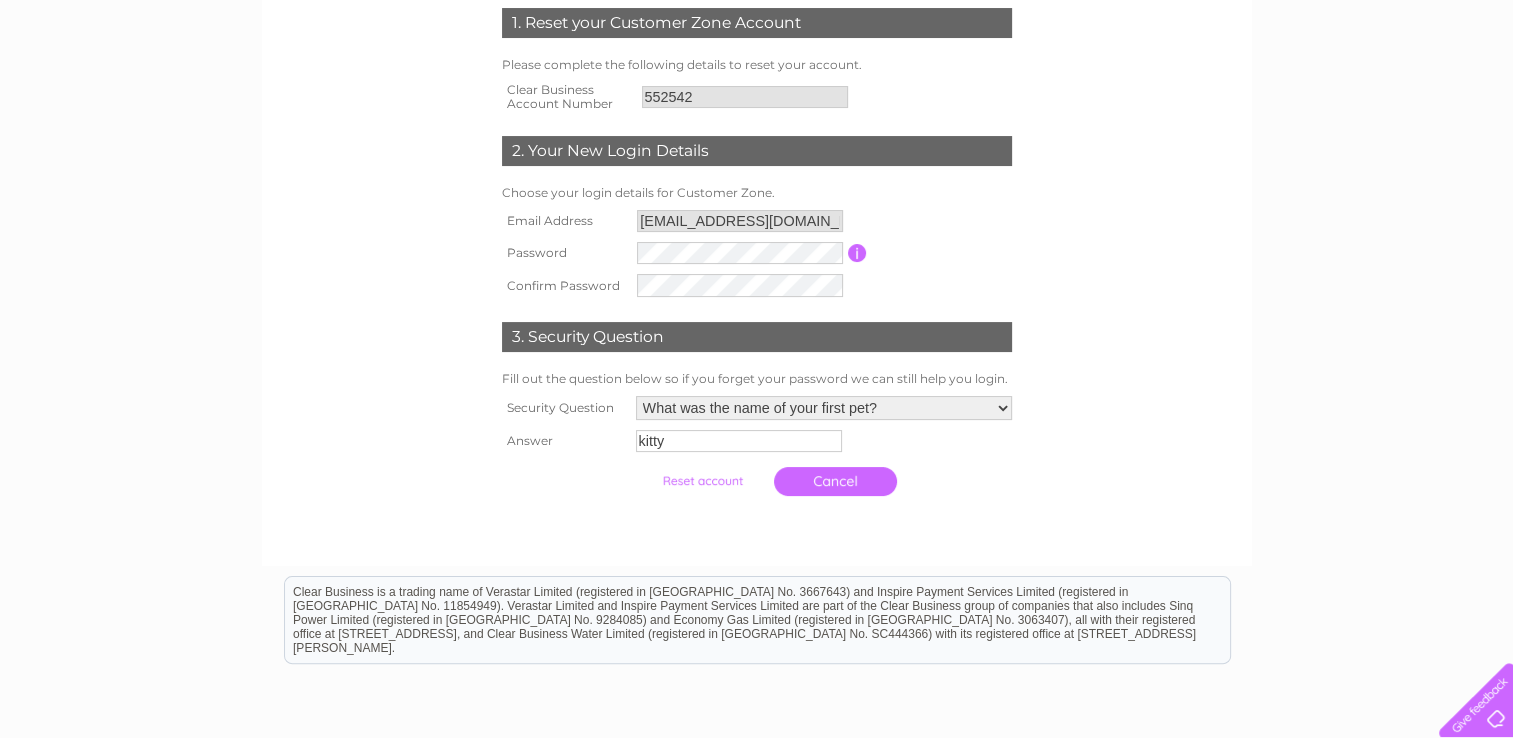 click at bounding box center (702, 481) 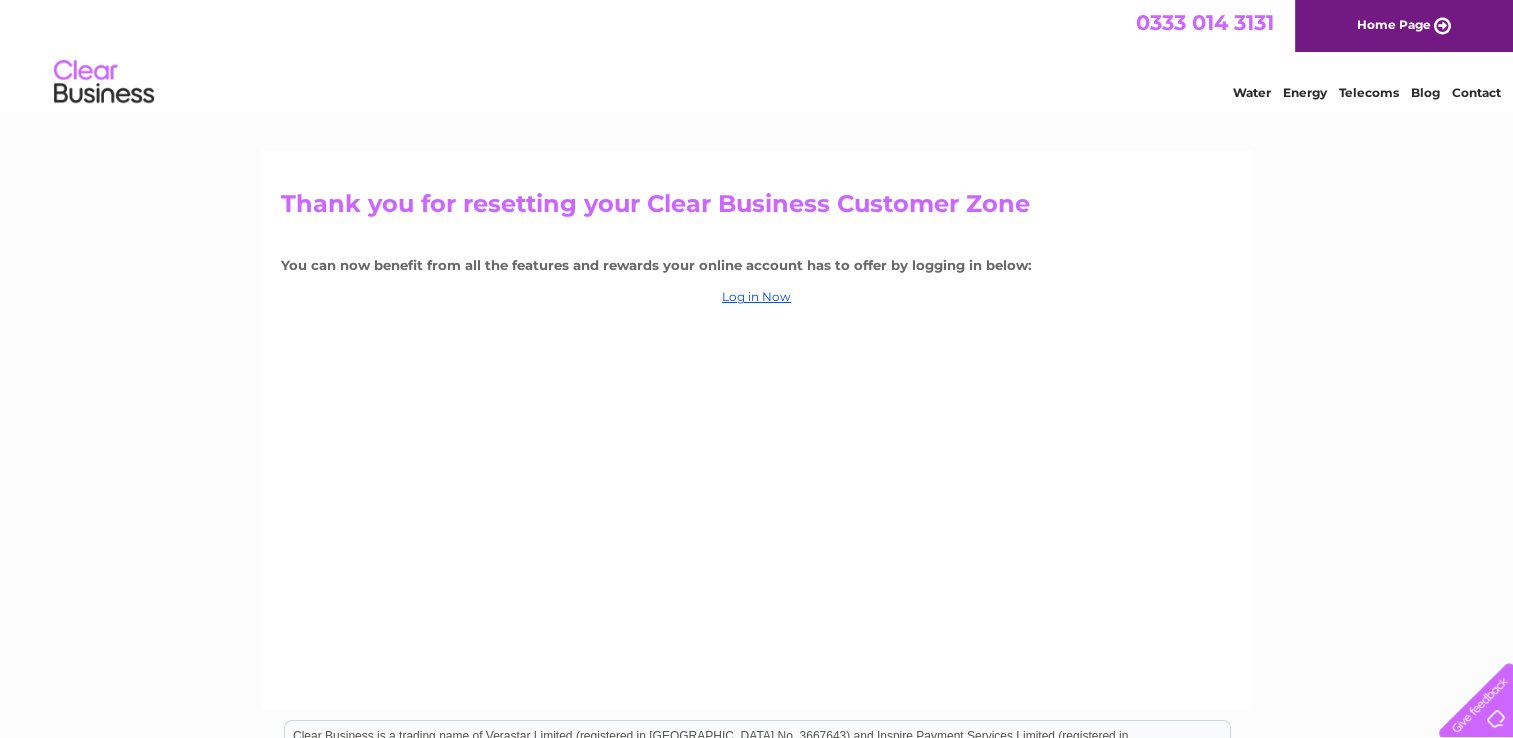 scroll, scrollTop: 0, scrollLeft: 0, axis: both 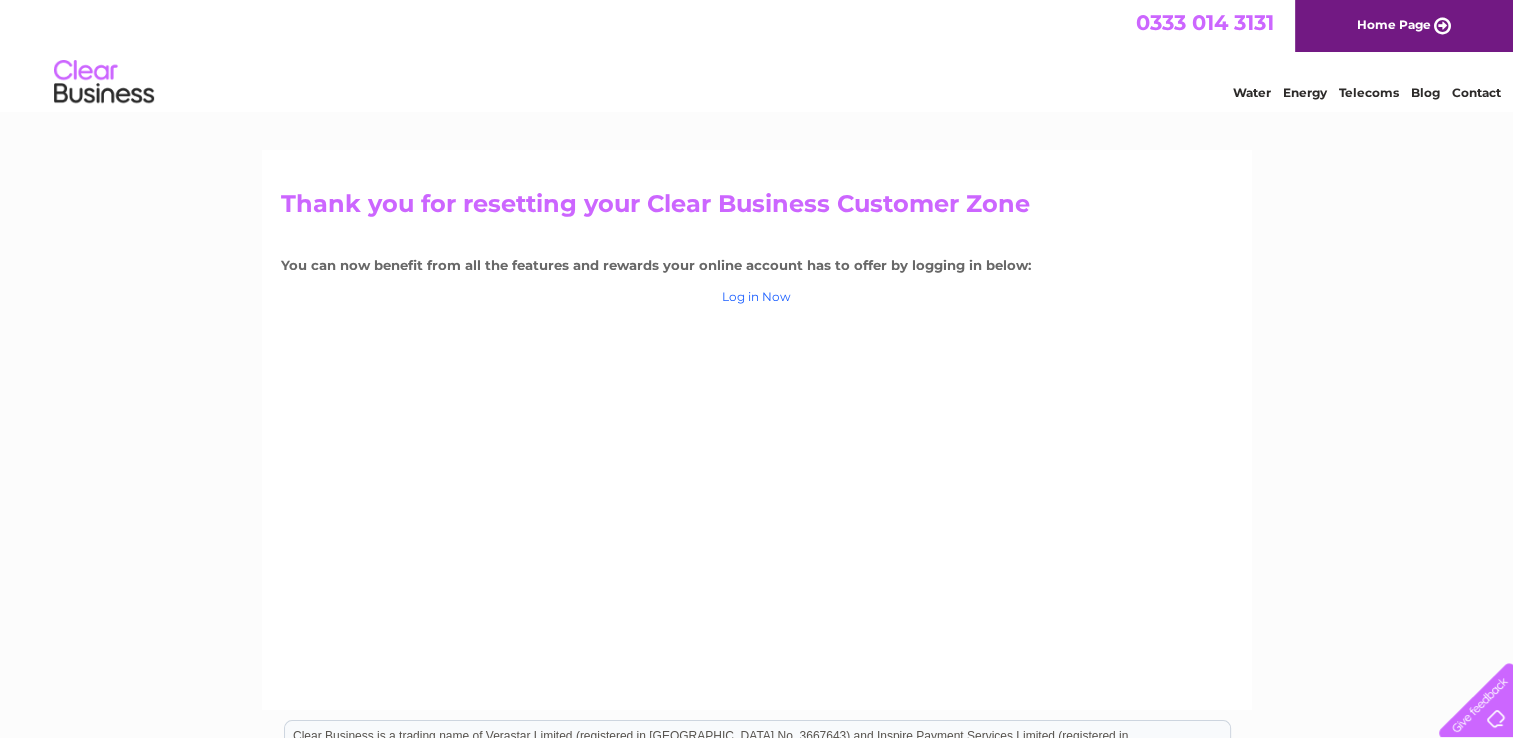 click on "Log in Now" at bounding box center [756, 296] 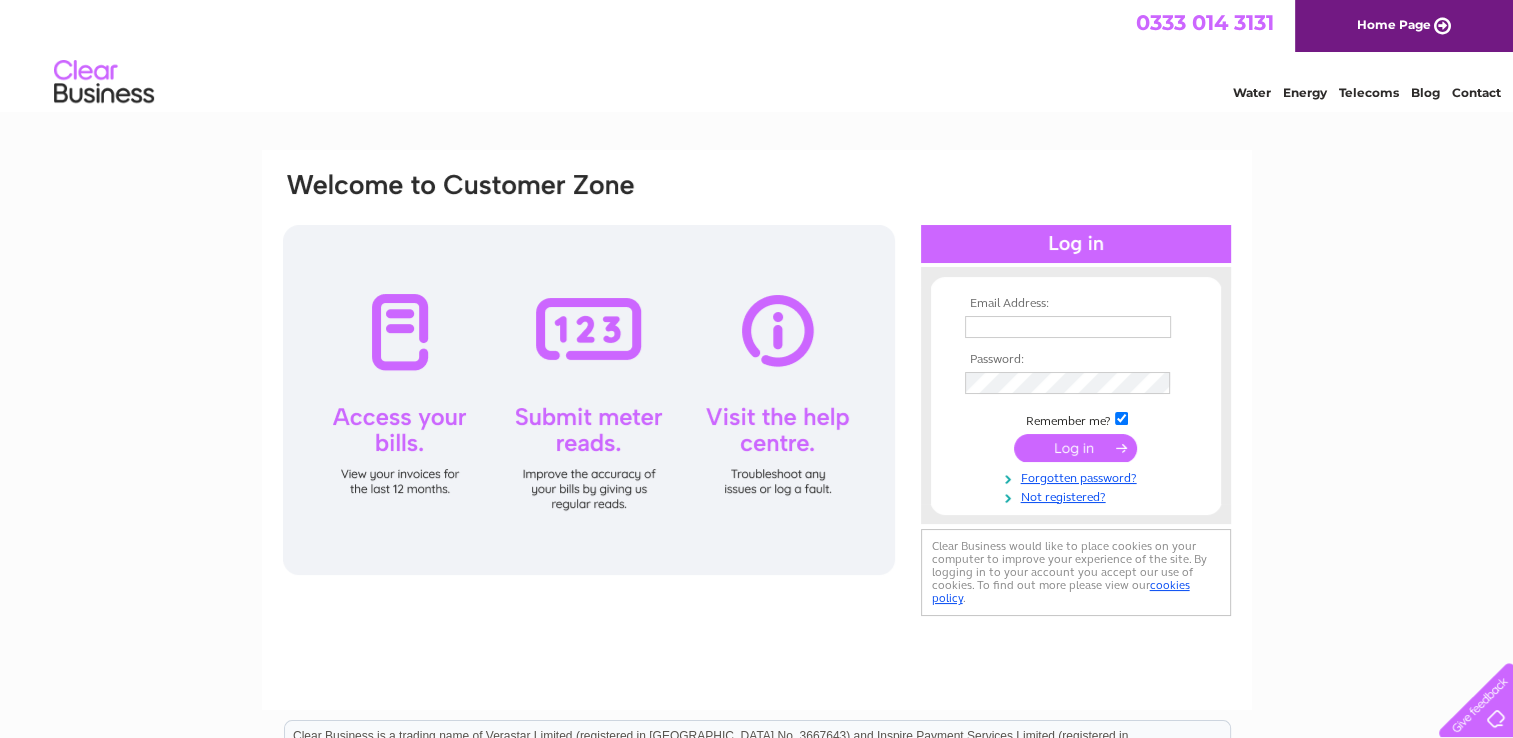 scroll, scrollTop: 0, scrollLeft: 0, axis: both 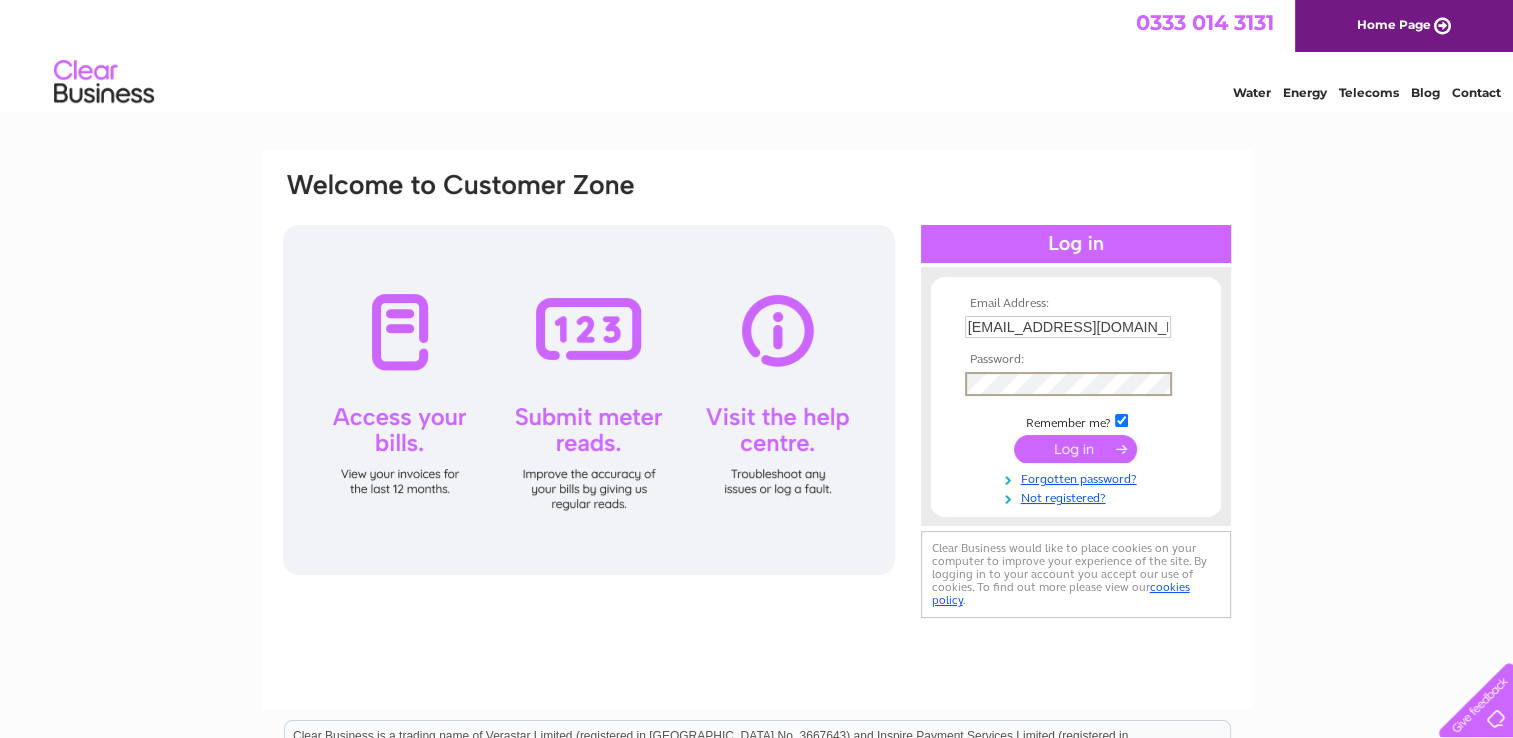 click on "Email Address:
[EMAIL_ADDRESS][DOMAIN_NAME]
Password:" at bounding box center [757, 396] 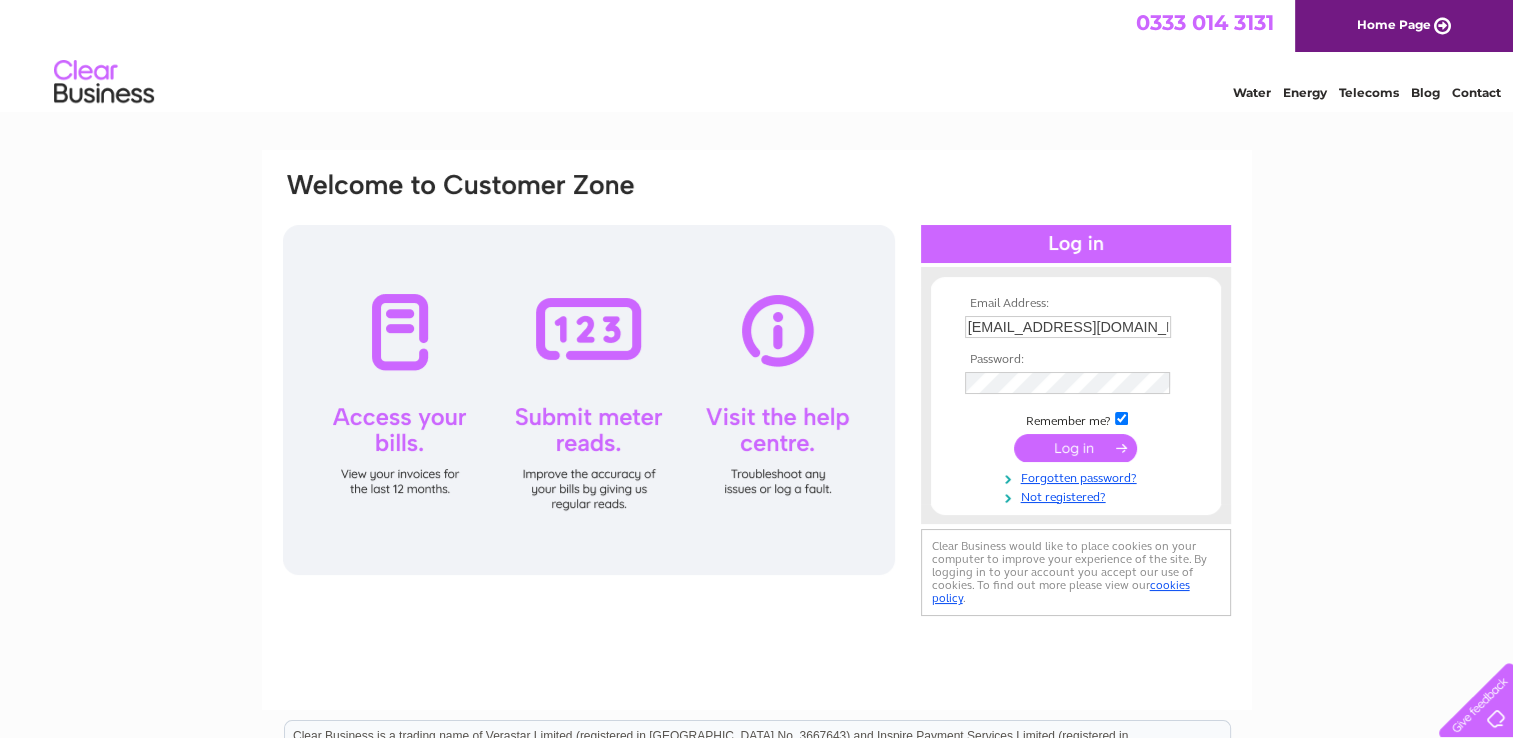 click at bounding box center [1075, 448] 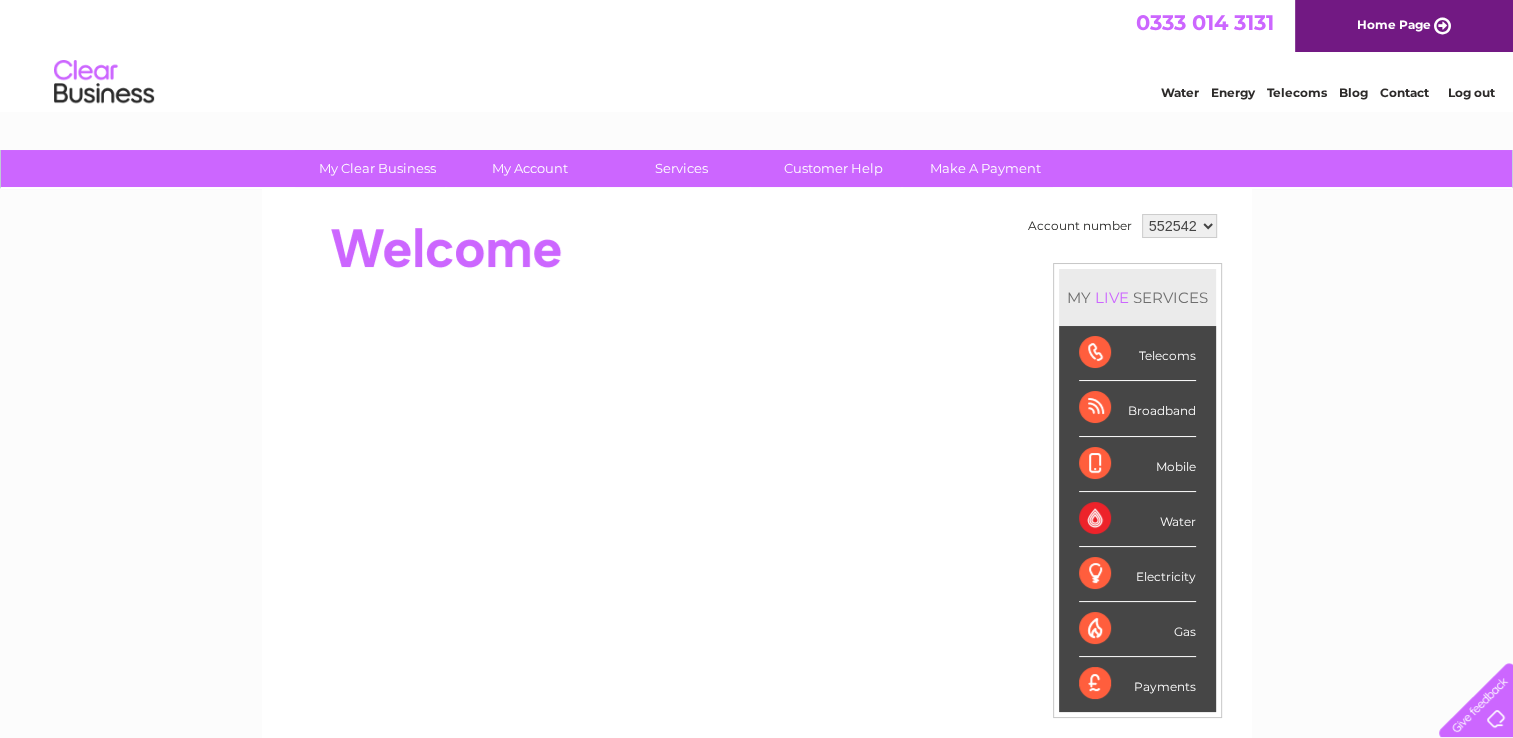scroll, scrollTop: 0, scrollLeft: 0, axis: both 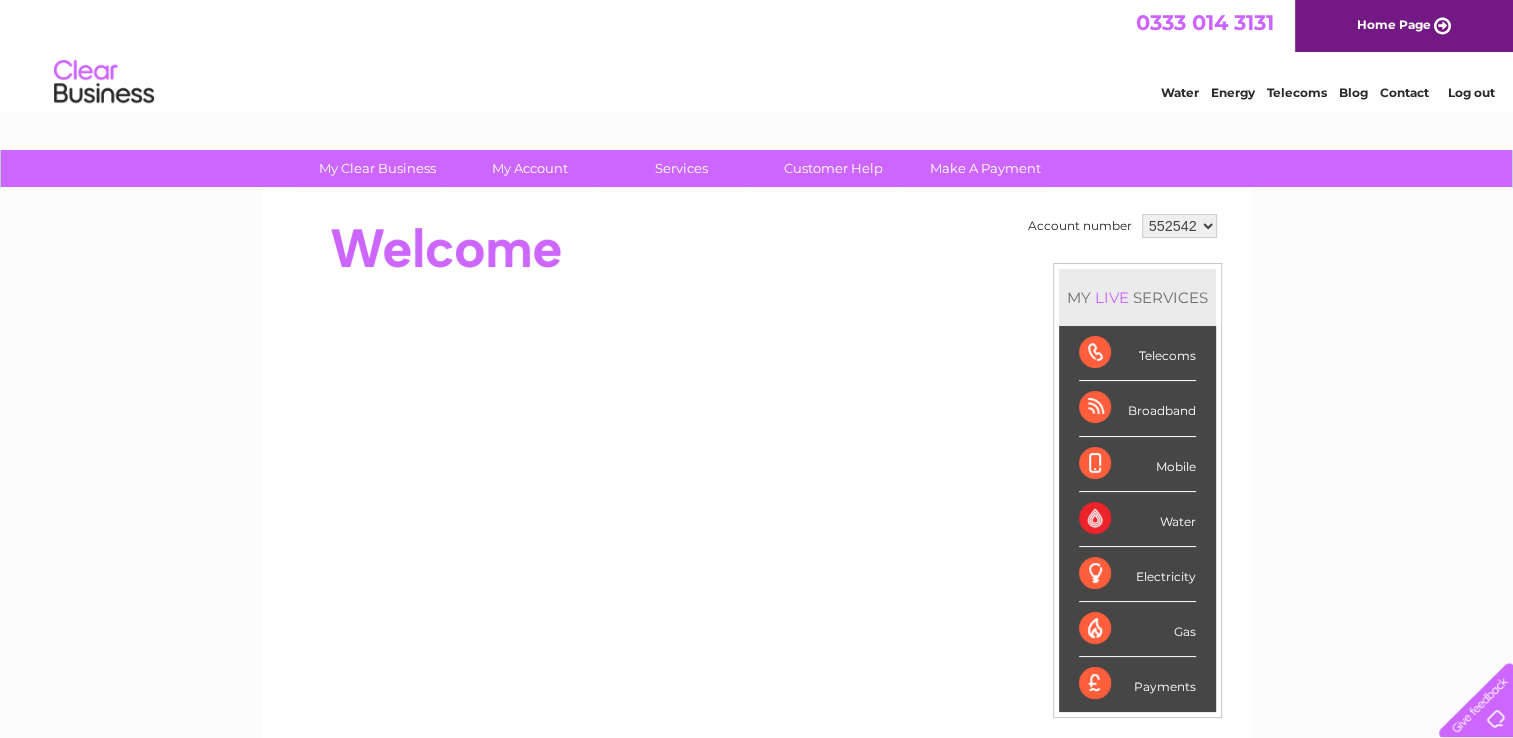 click on "552542" at bounding box center [1179, 226] 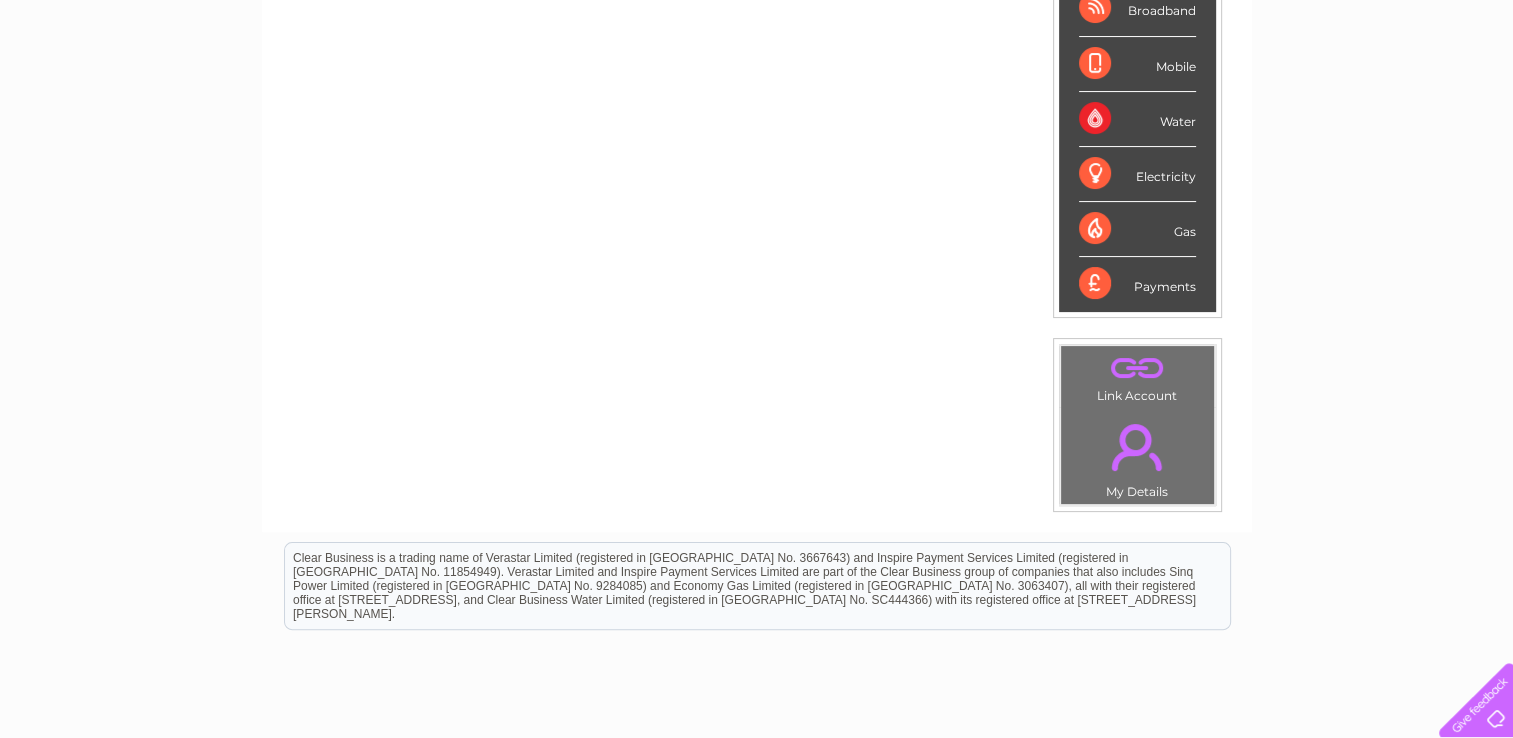 scroll, scrollTop: 300, scrollLeft: 0, axis: vertical 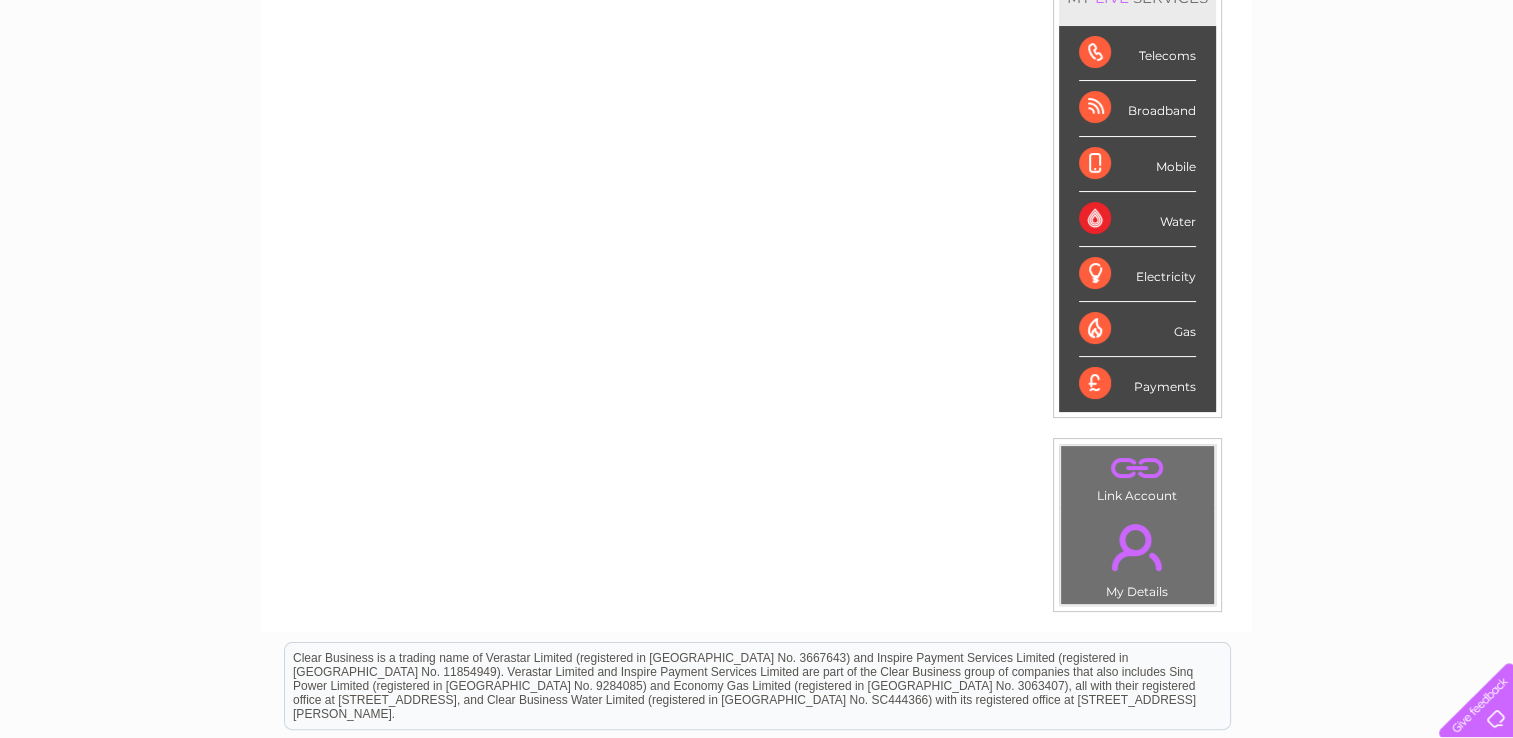 click on "Telecoms" at bounding box center [1137, 53] 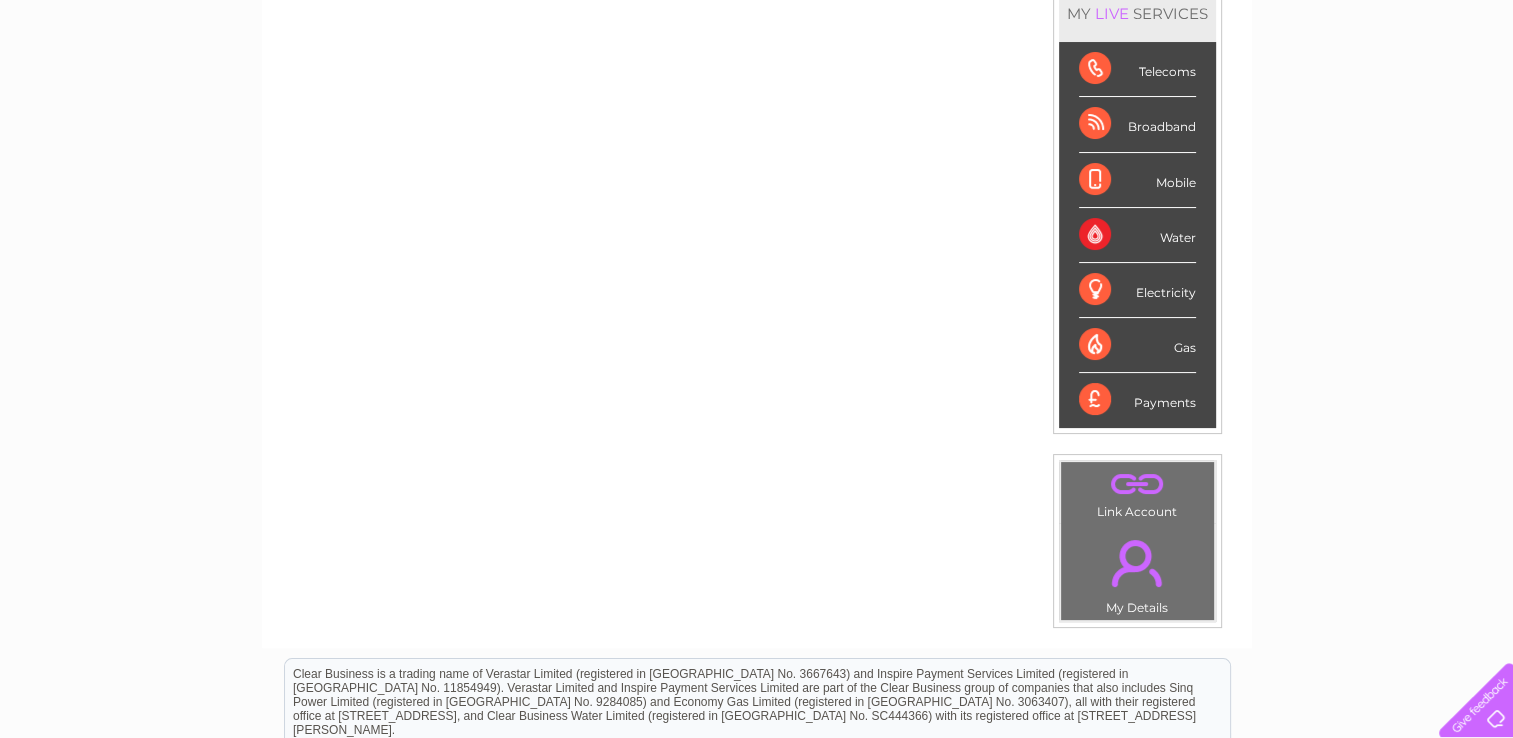 scroll, scrollTop: 100, scrollLeft: 0, axis: vertical 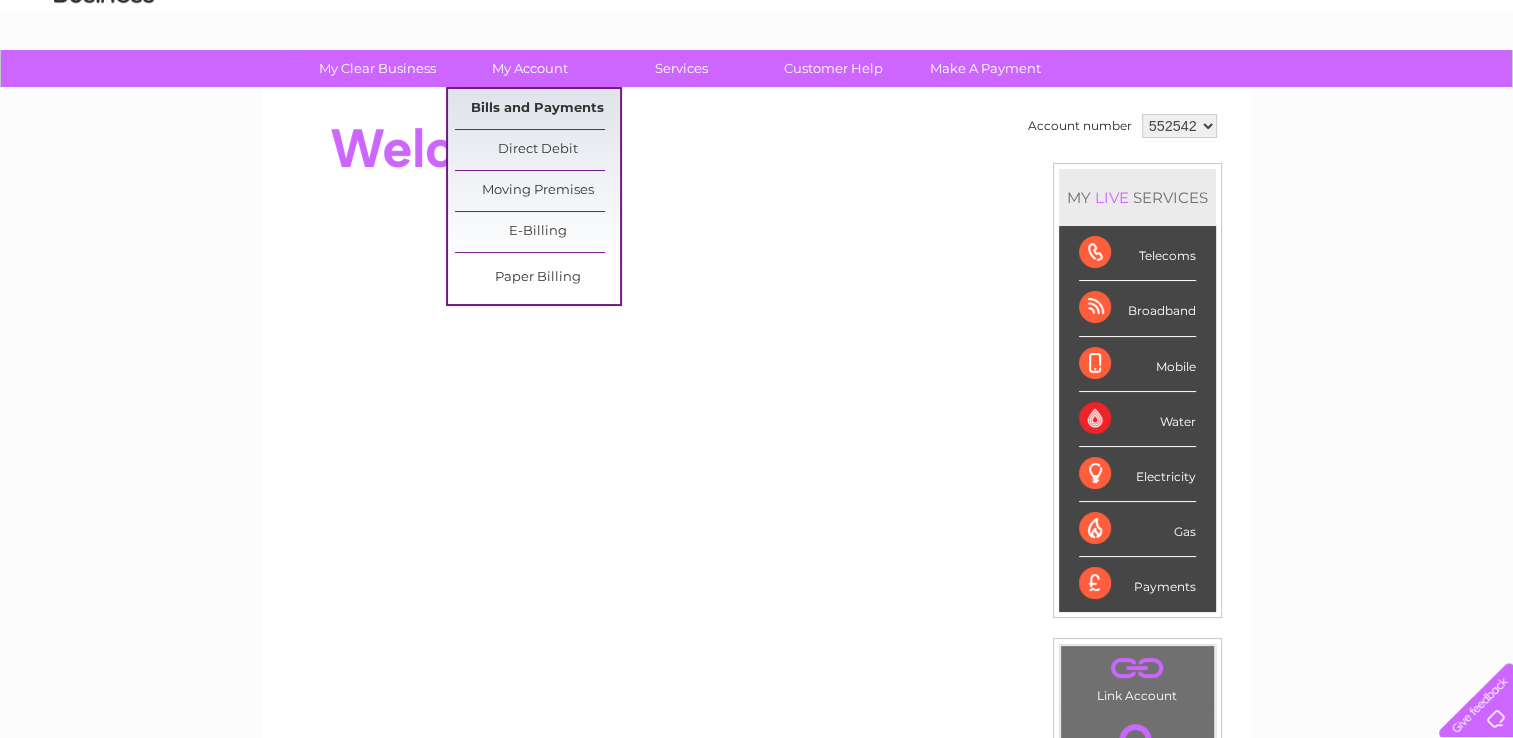 click on "Bills and Payments" at bounding box center (537, 109) 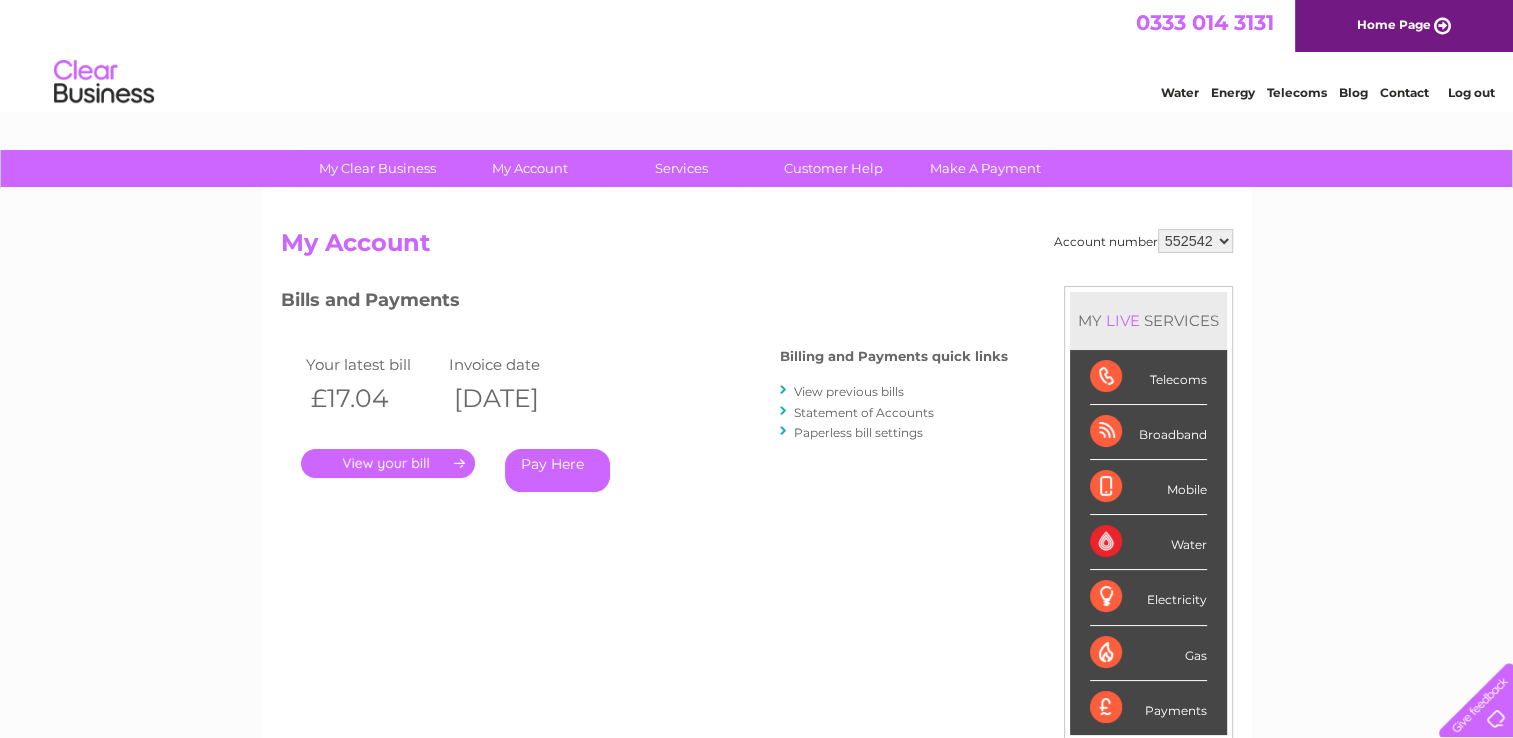 scroll, scrollTop: 0, scrollLeft: 0, axis: both 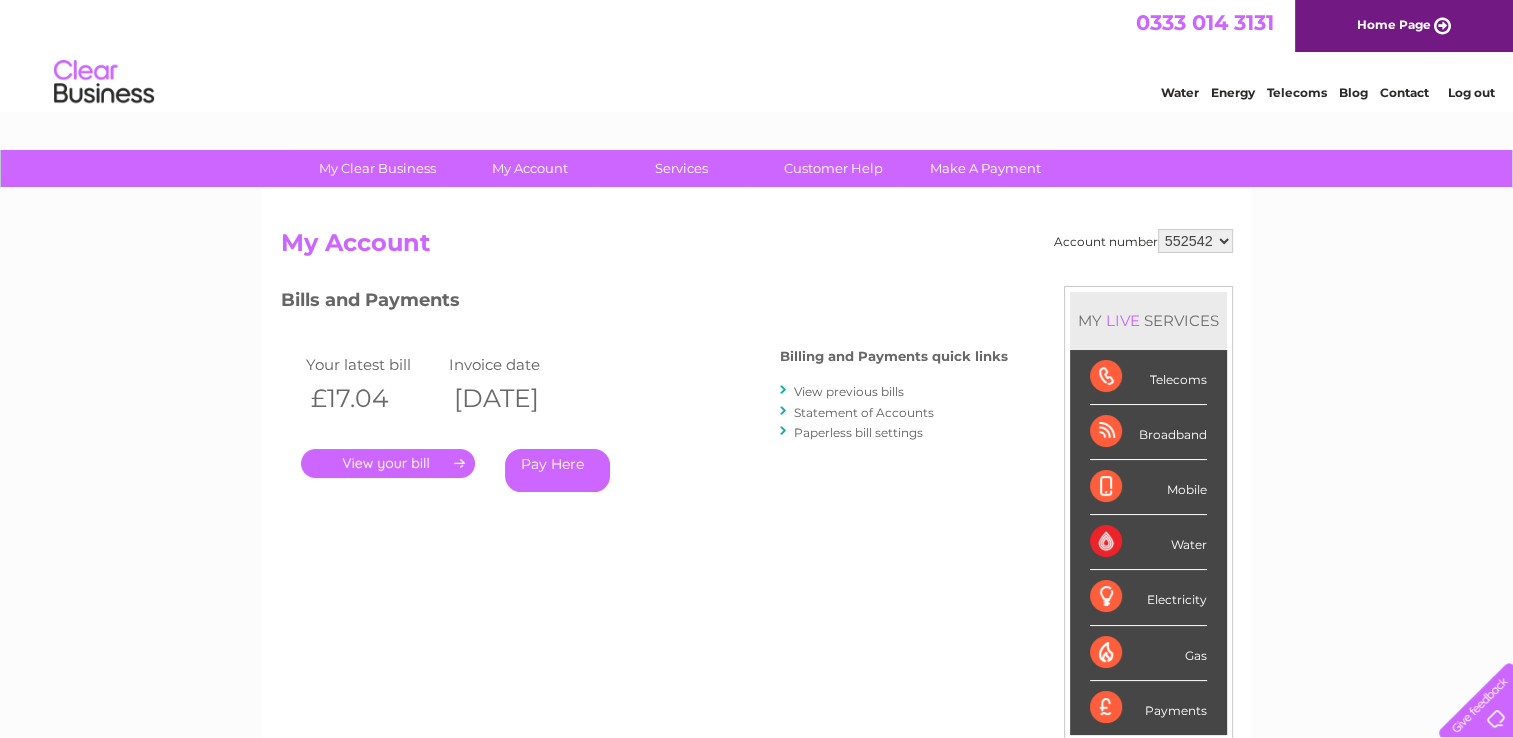click on "552542" at bounding box center (1195, 241) 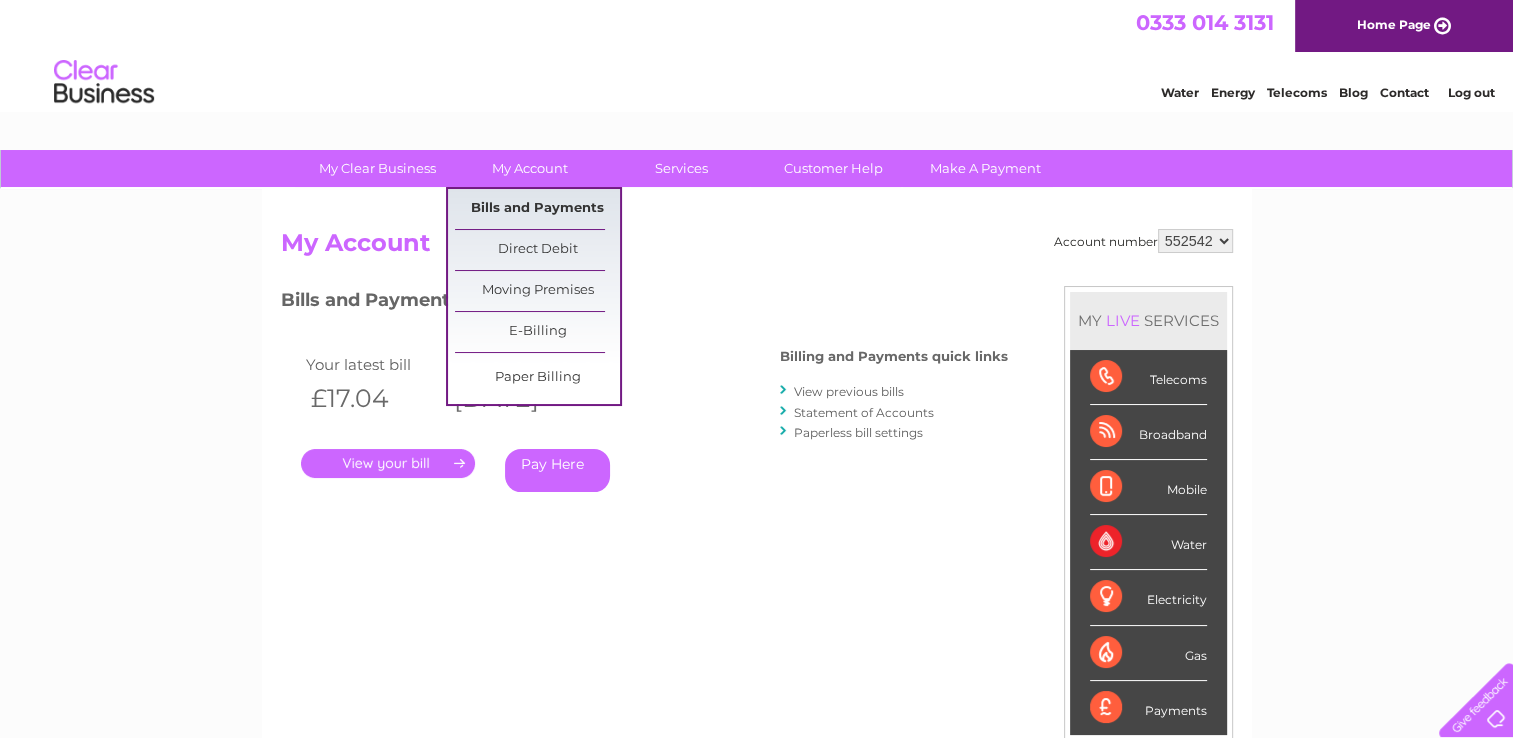 click on "Bills and Payments" at bounding box center [537, 209] 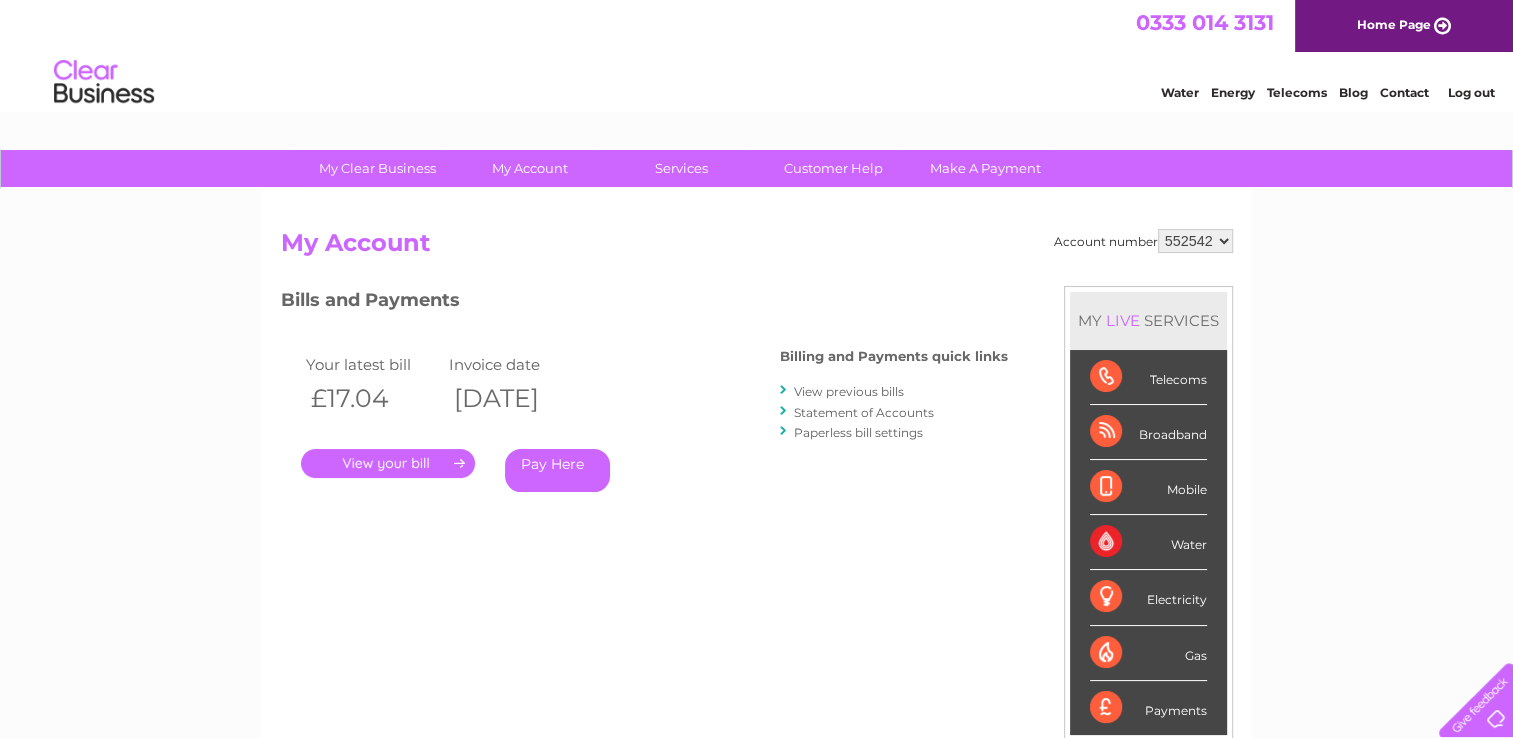 scroll, scrollTop: 0, scrollLeft: 0, axis: both 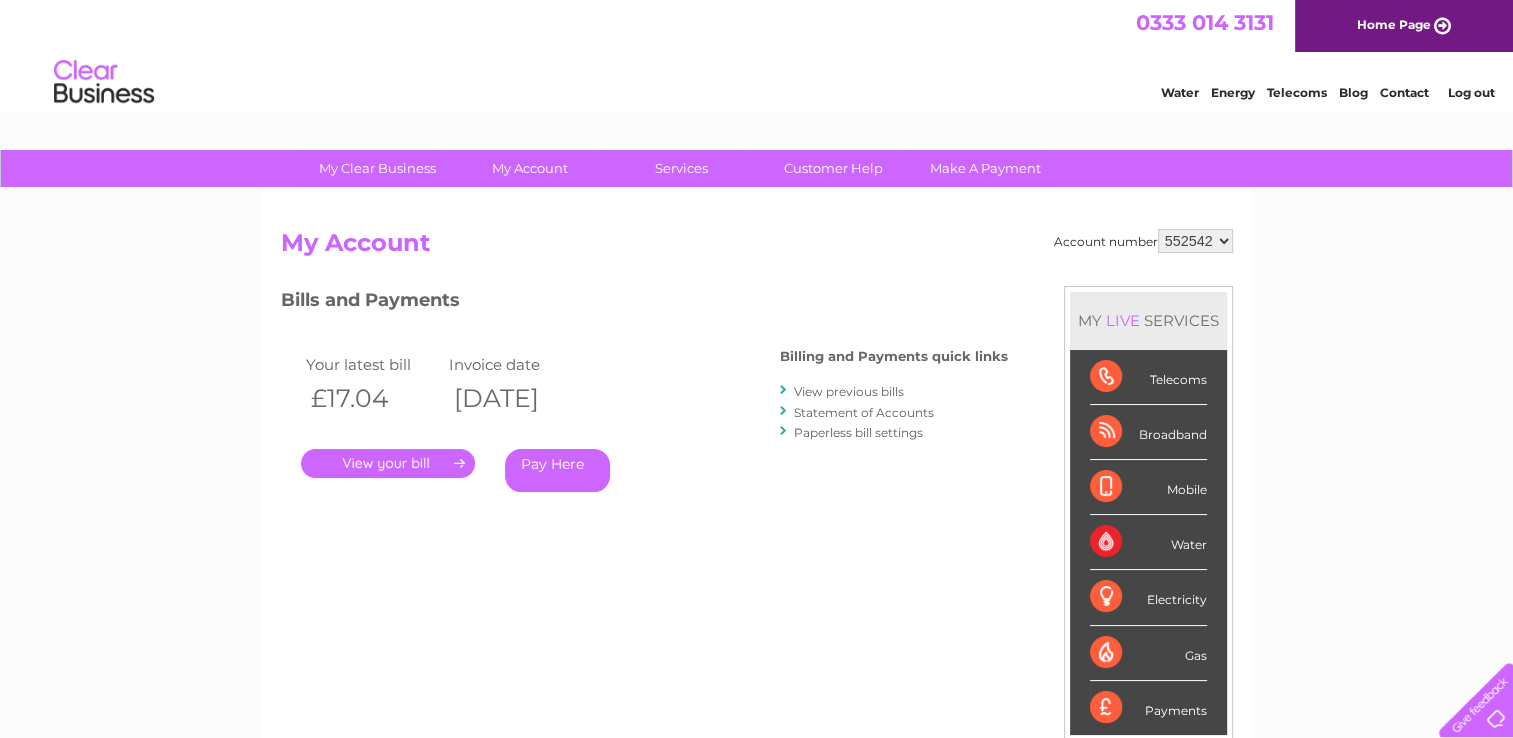click on "View previous bills" at bounding box center [849, 391] 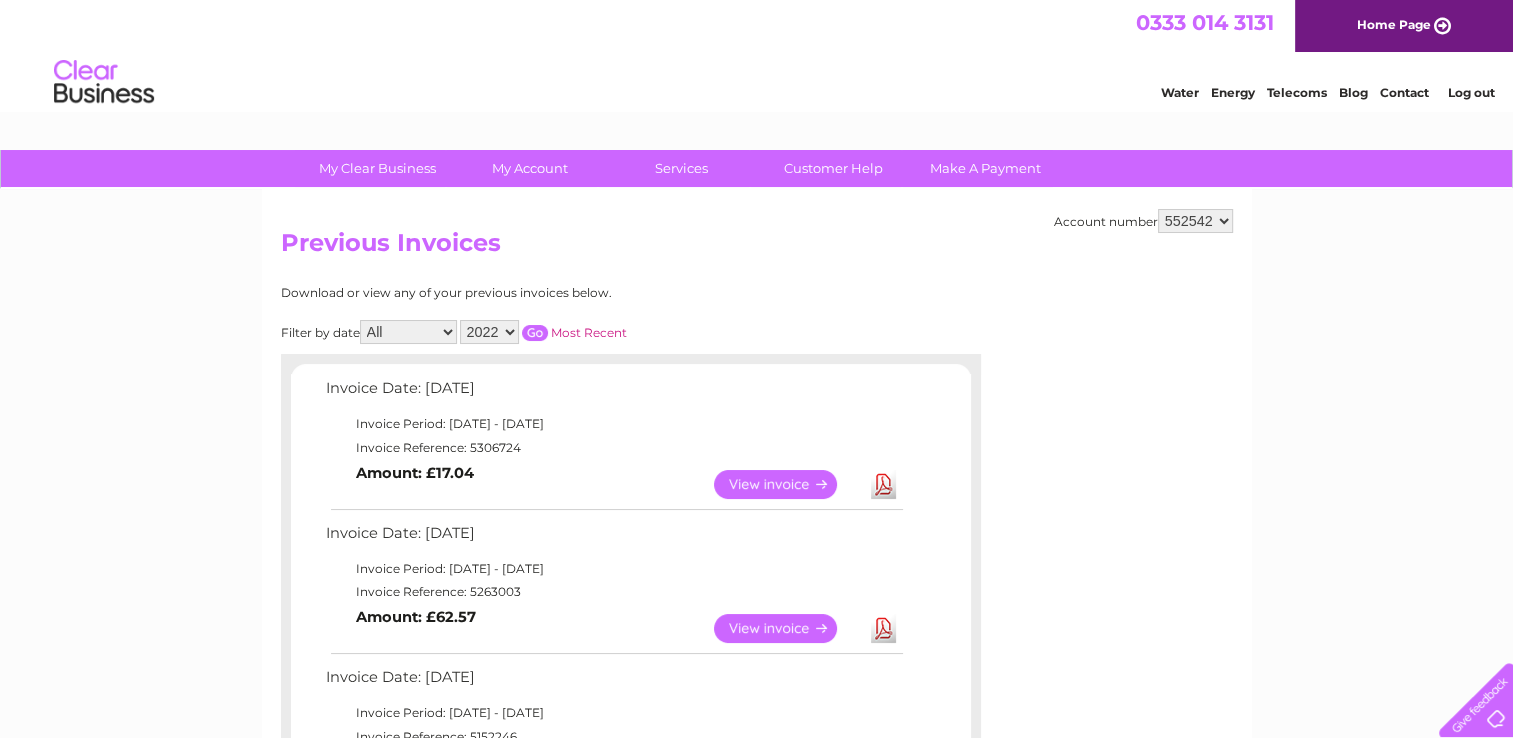 scroll, scrollTop: 0, scrollLeft: 0, axis: both 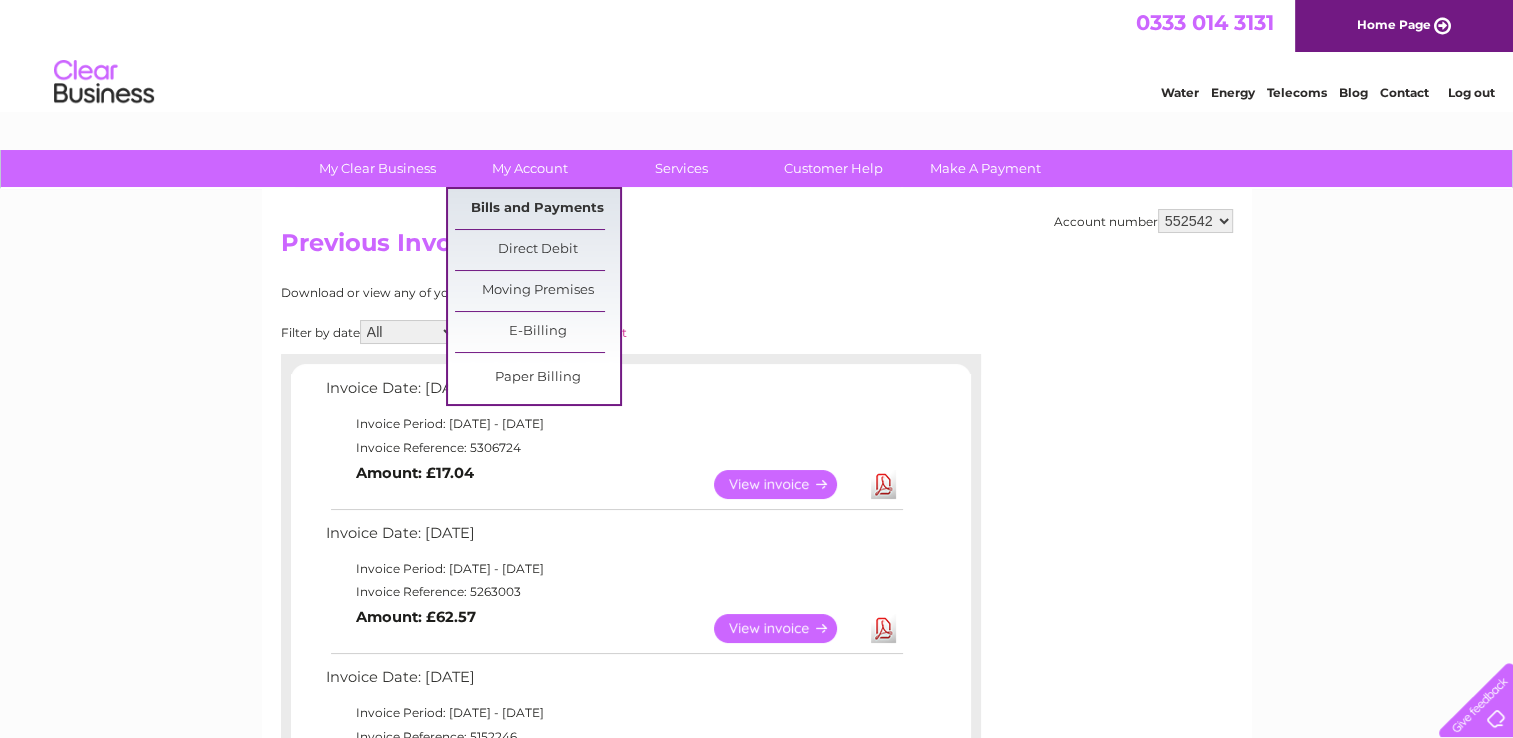 click on "Bills and Payments" at bounding box center [537, 209] 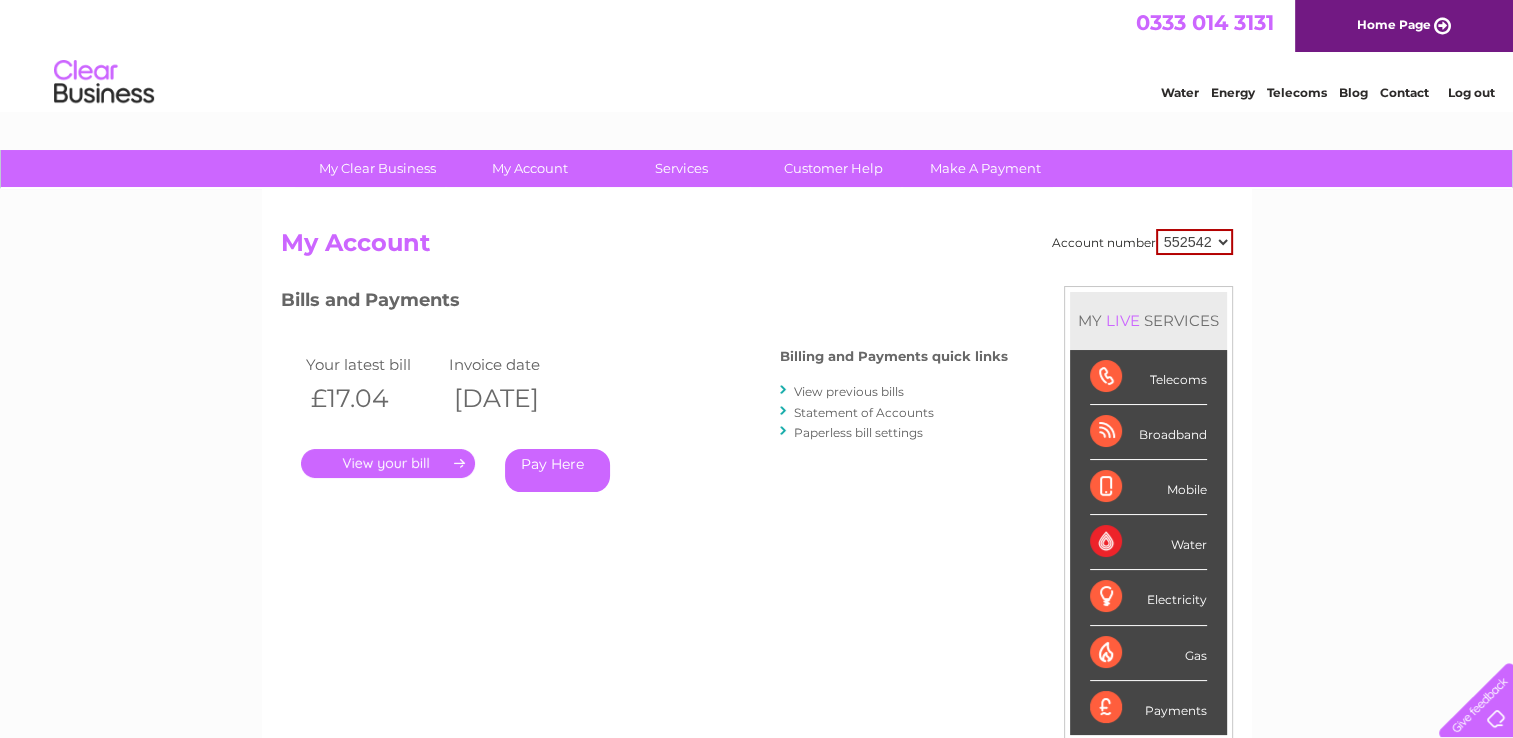scroll, scrollTop: 0, scrollLeft: 0, axis: both 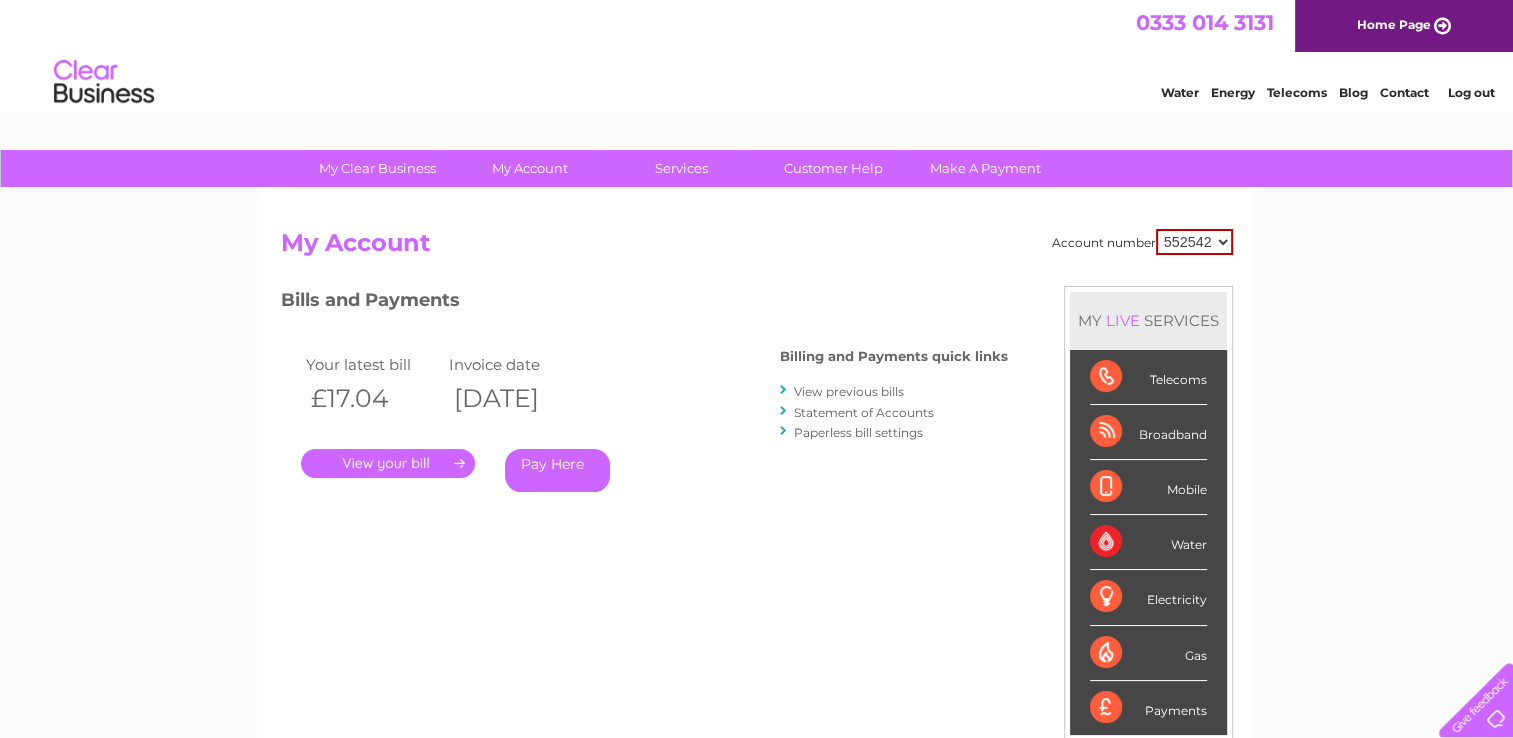 click on "552542" at bounding box center (1194, 242) 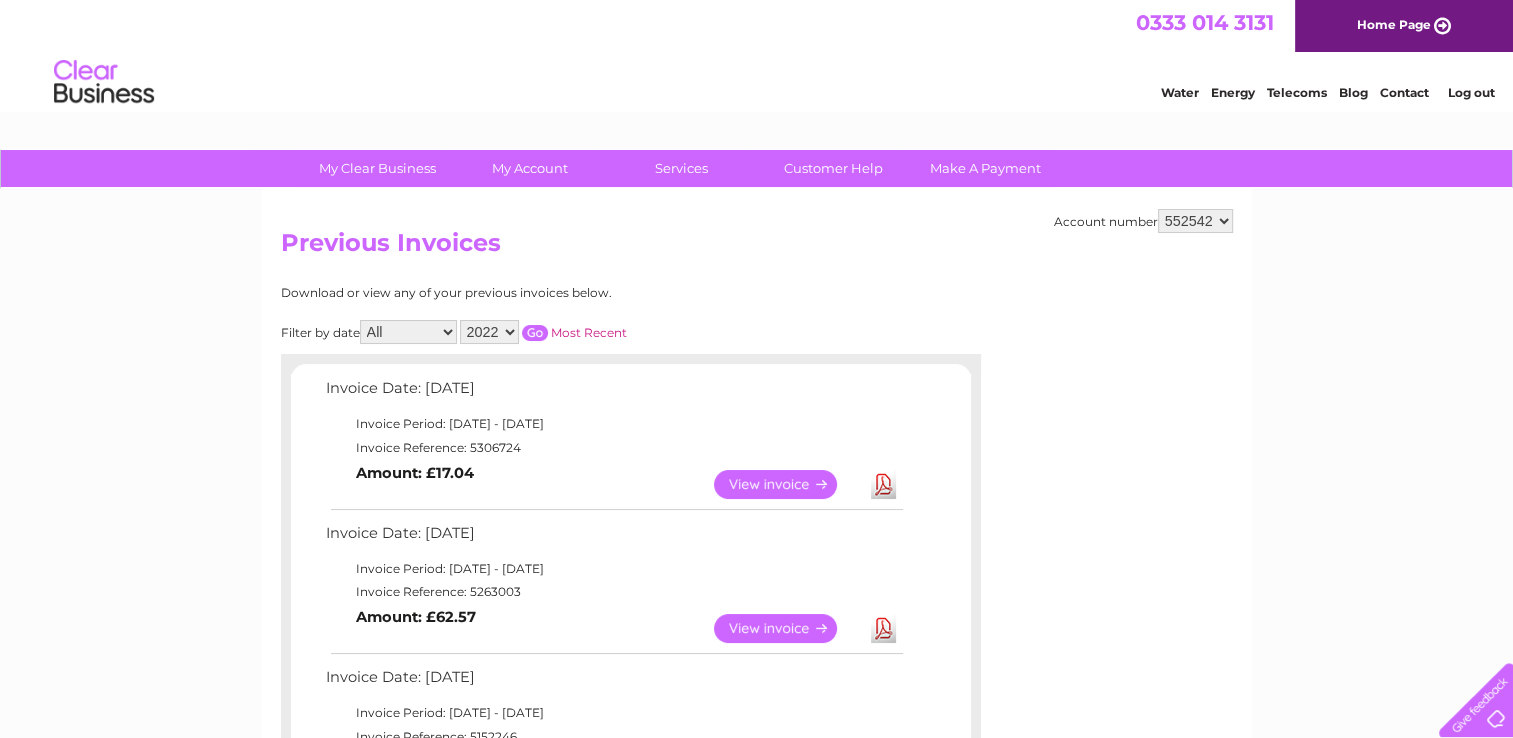 scroll, scrollTop: 0, scrollLeft: 0, axis: both 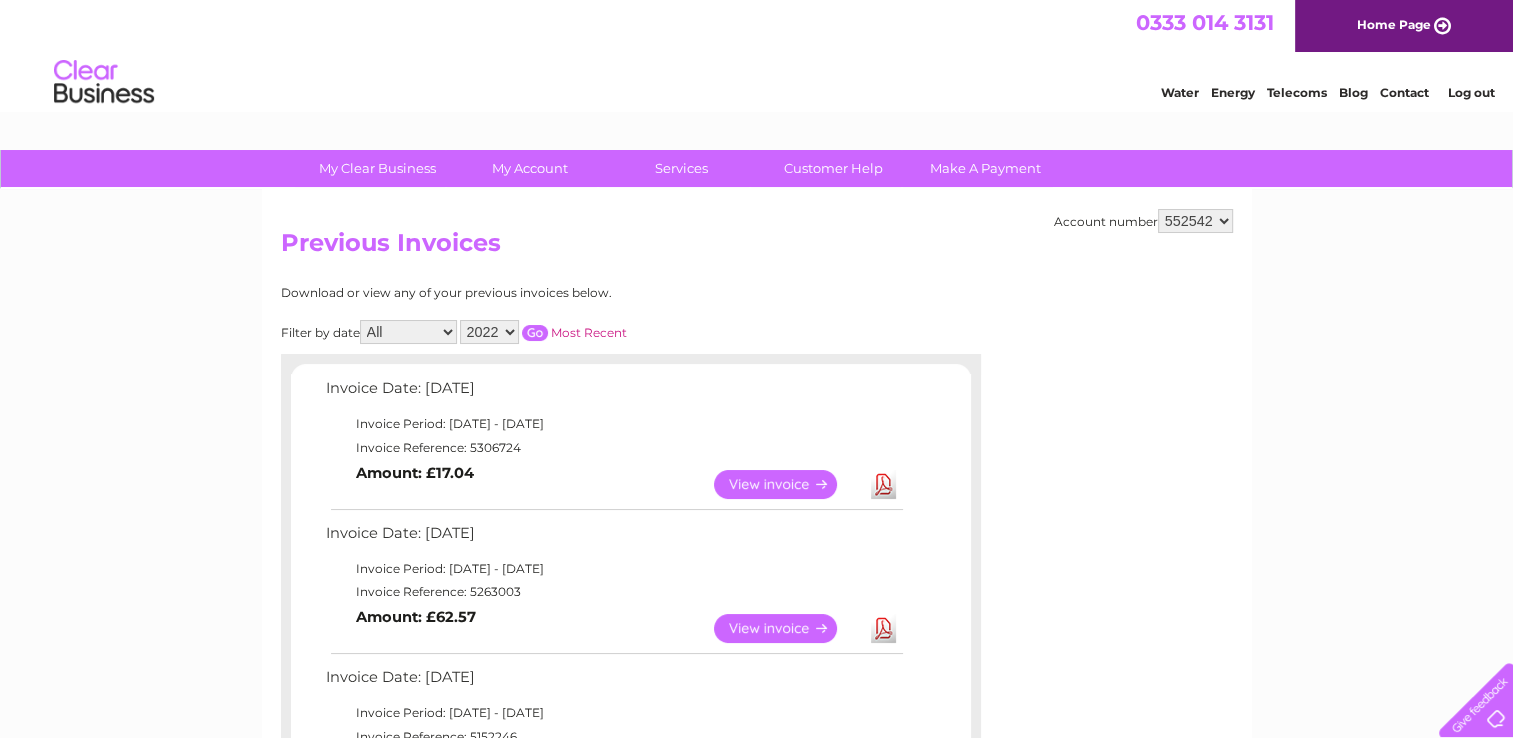 click on "2022
2021
2020
2019" at bounding box center [489, 332] 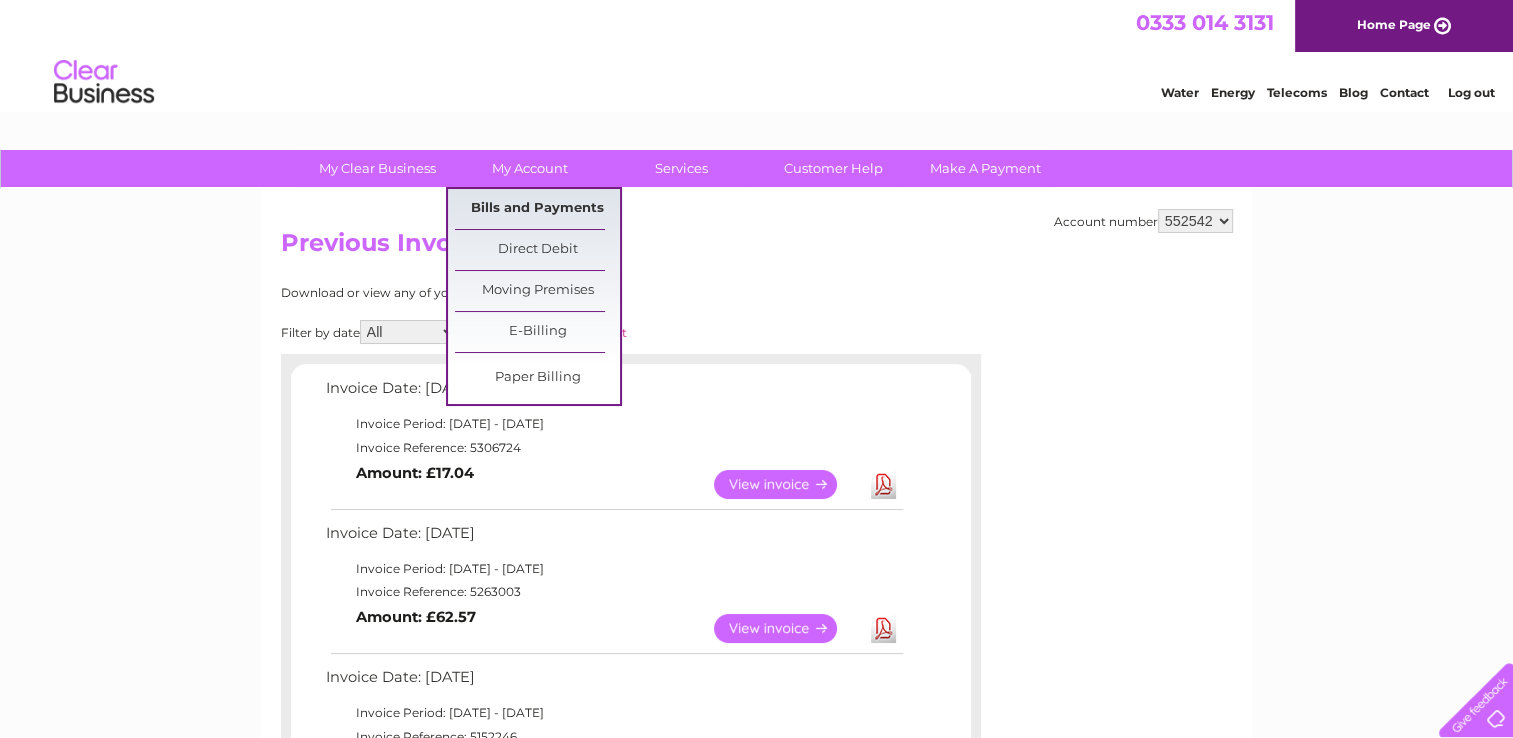 click on "Bills and Payments" at bounding box center [537, 209] 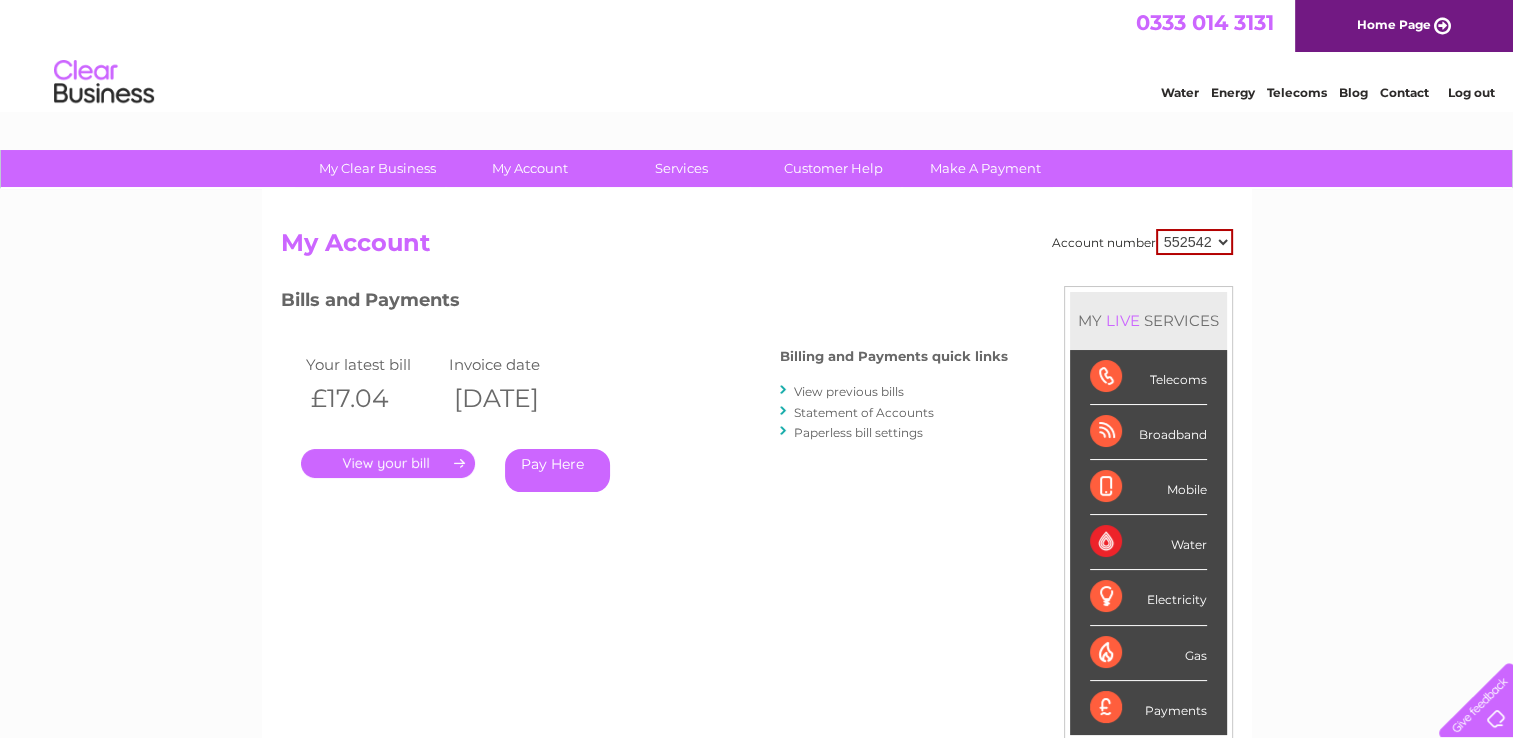 scroll, scrollTop: 0, scrollLeft: 0, axis: both 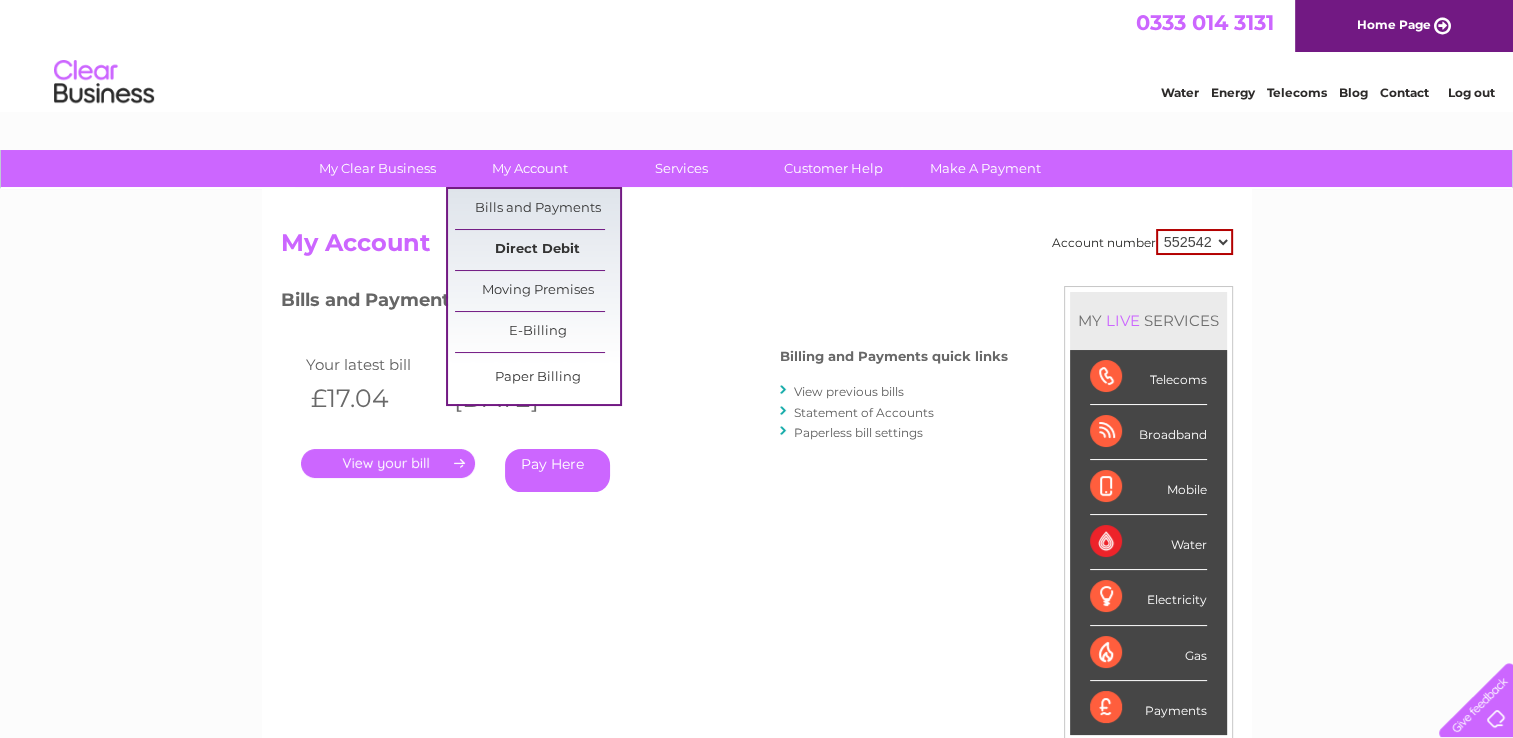 click on "Direct Debit" at bounding box center (537, 250) 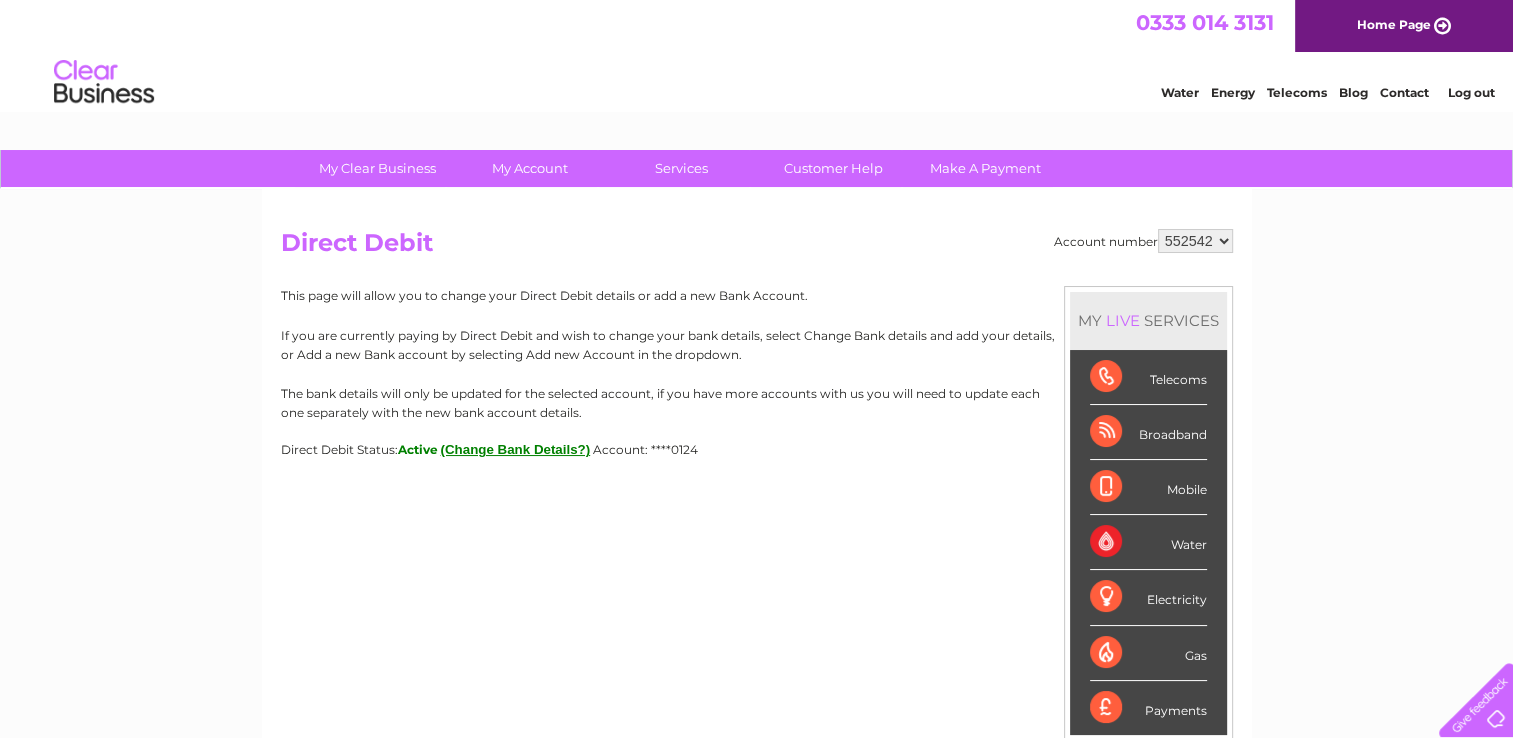 scroll, scrollTop: 0, scrollLeft: 0, axis: both 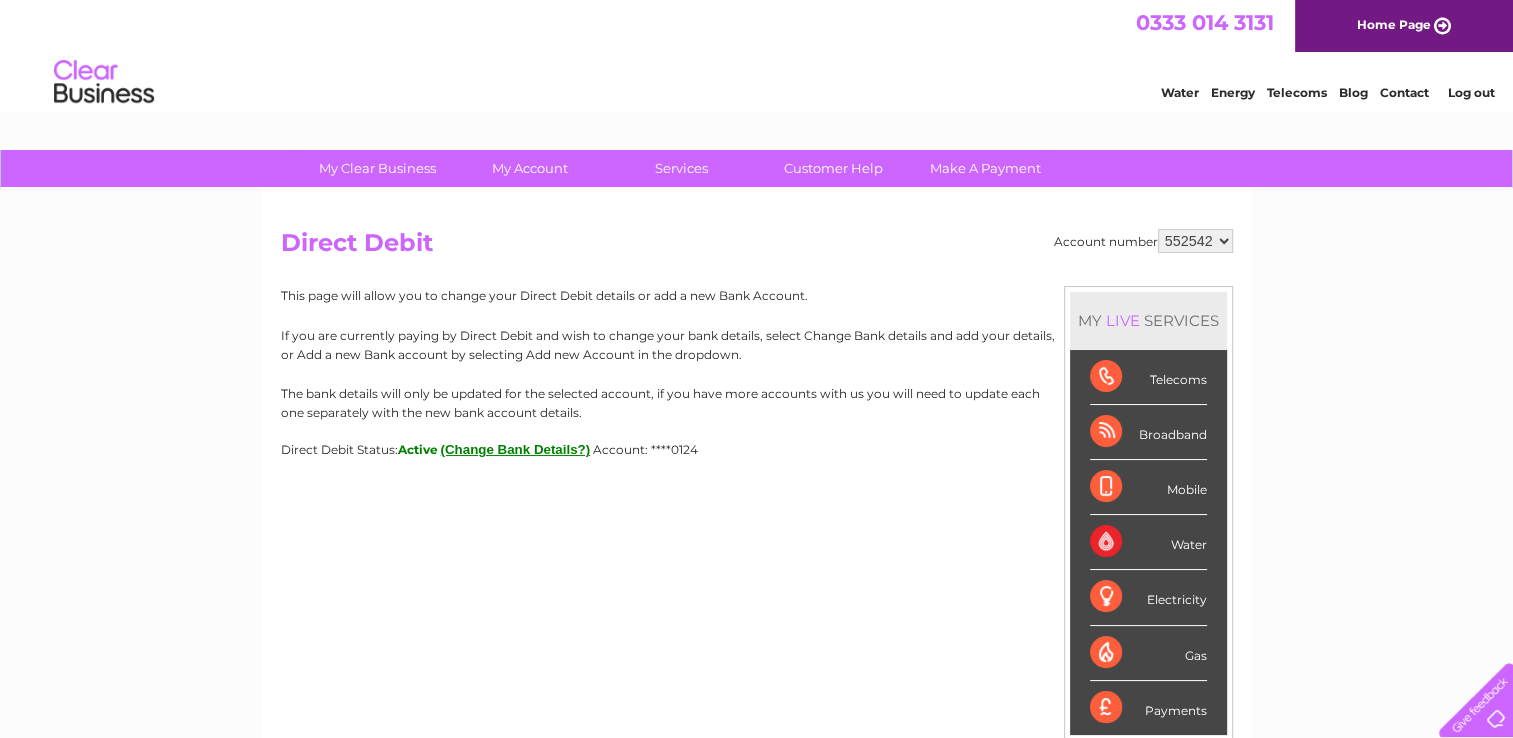 click on "552542" at bounding box center (1195, 241) 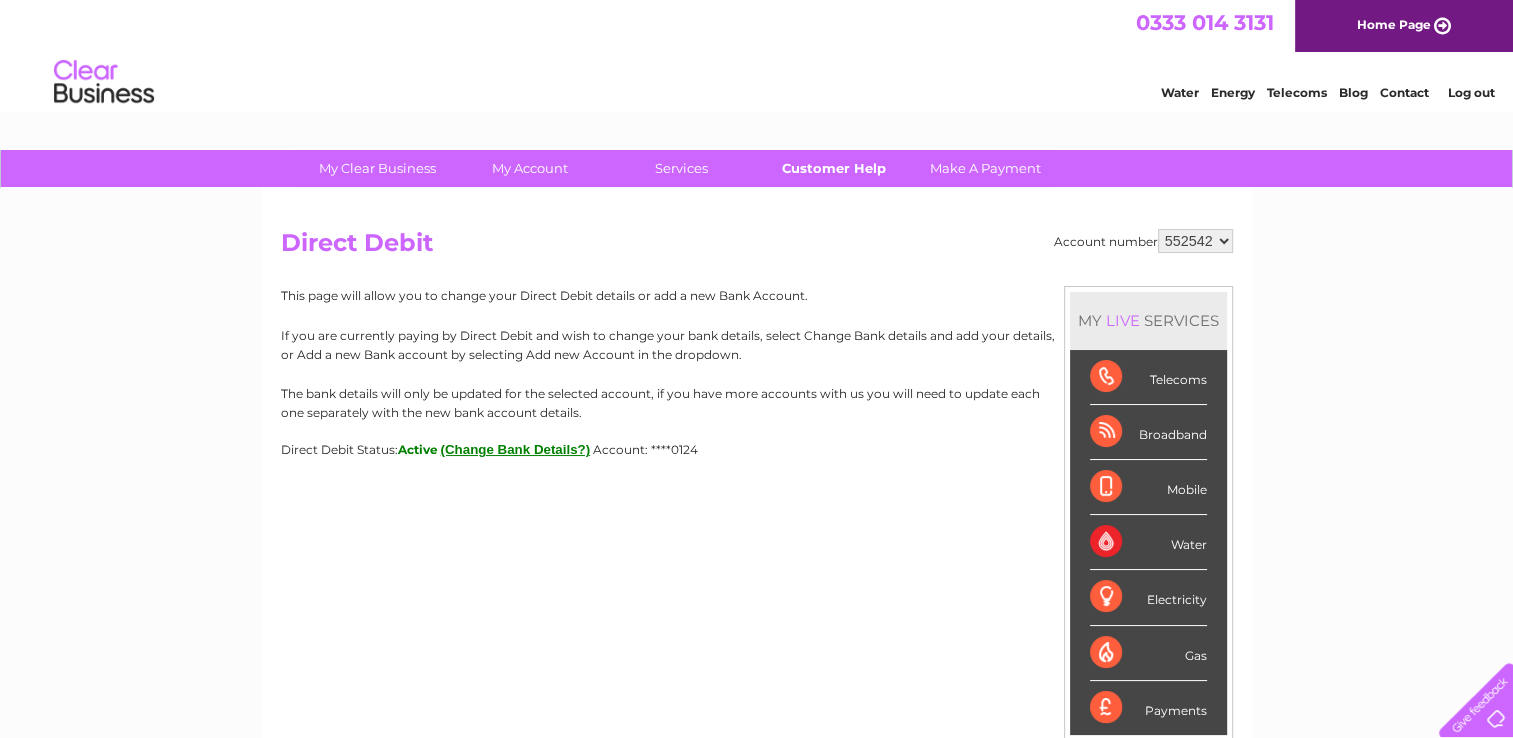 click on "Customer Help" at bounding box center [833, 168] 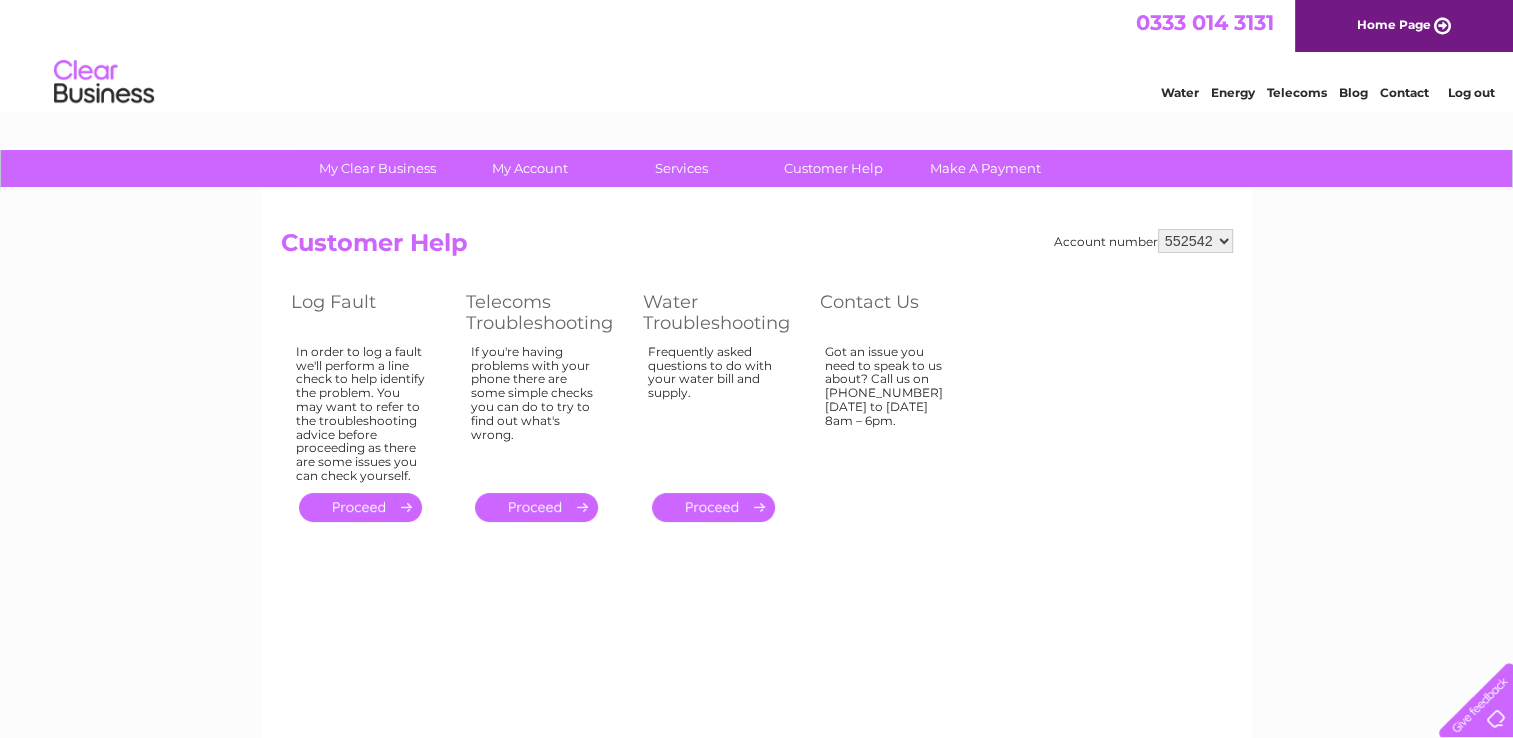 scroll, scrollTop: 0, scrollLeft: 0, axis: both 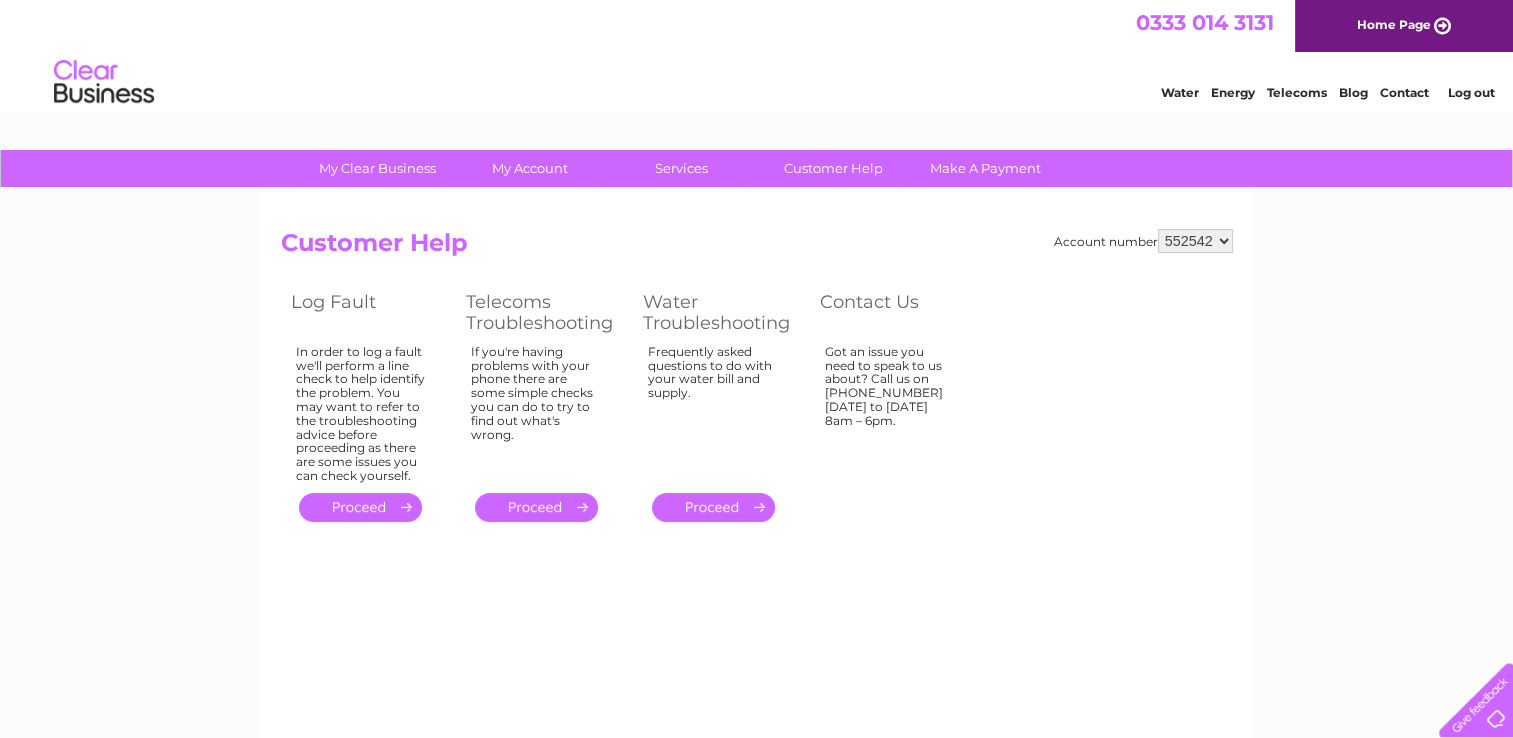 click on "Telecoms" at bounding box center (1297, 92) 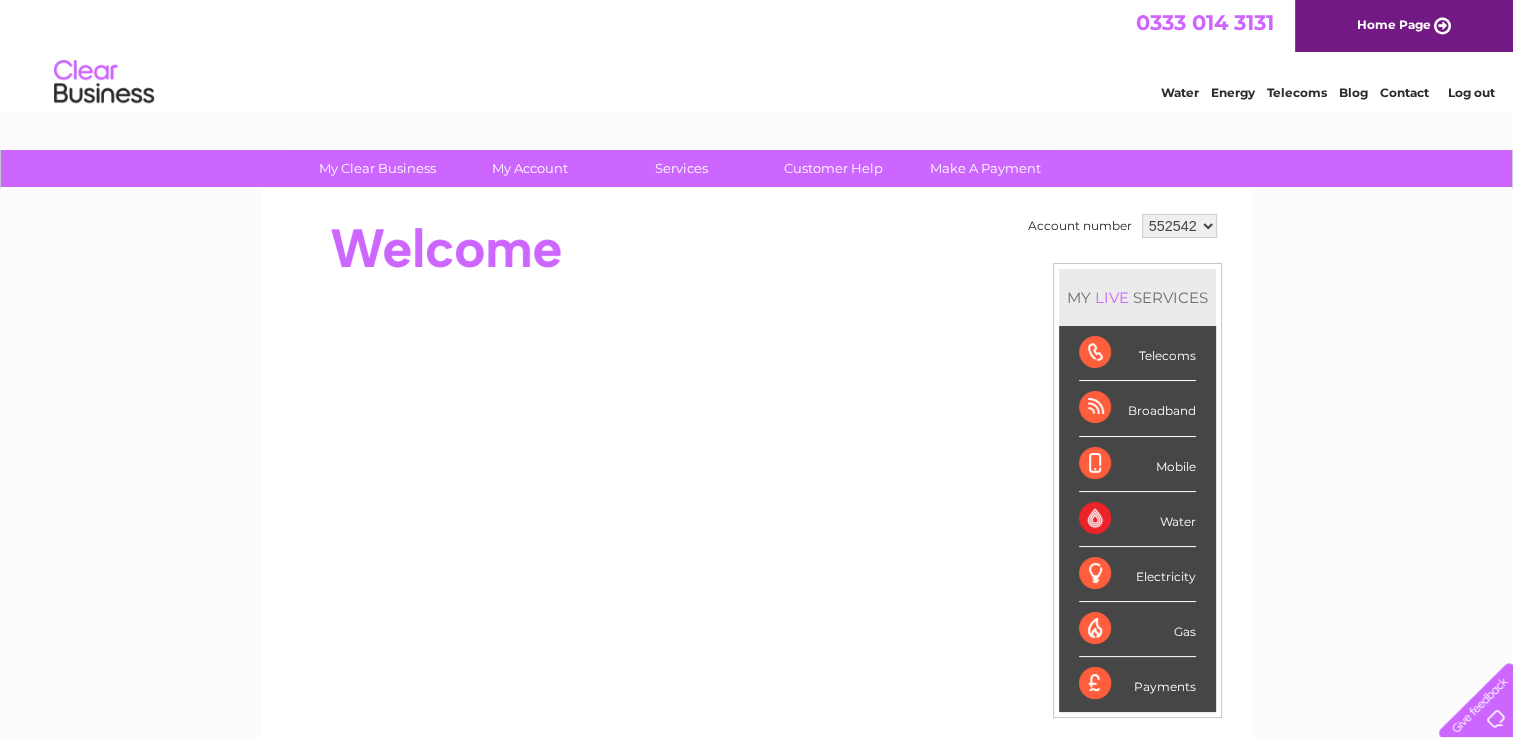 scroll, scrollTop: 0, scrollLeft: 0, axis: both 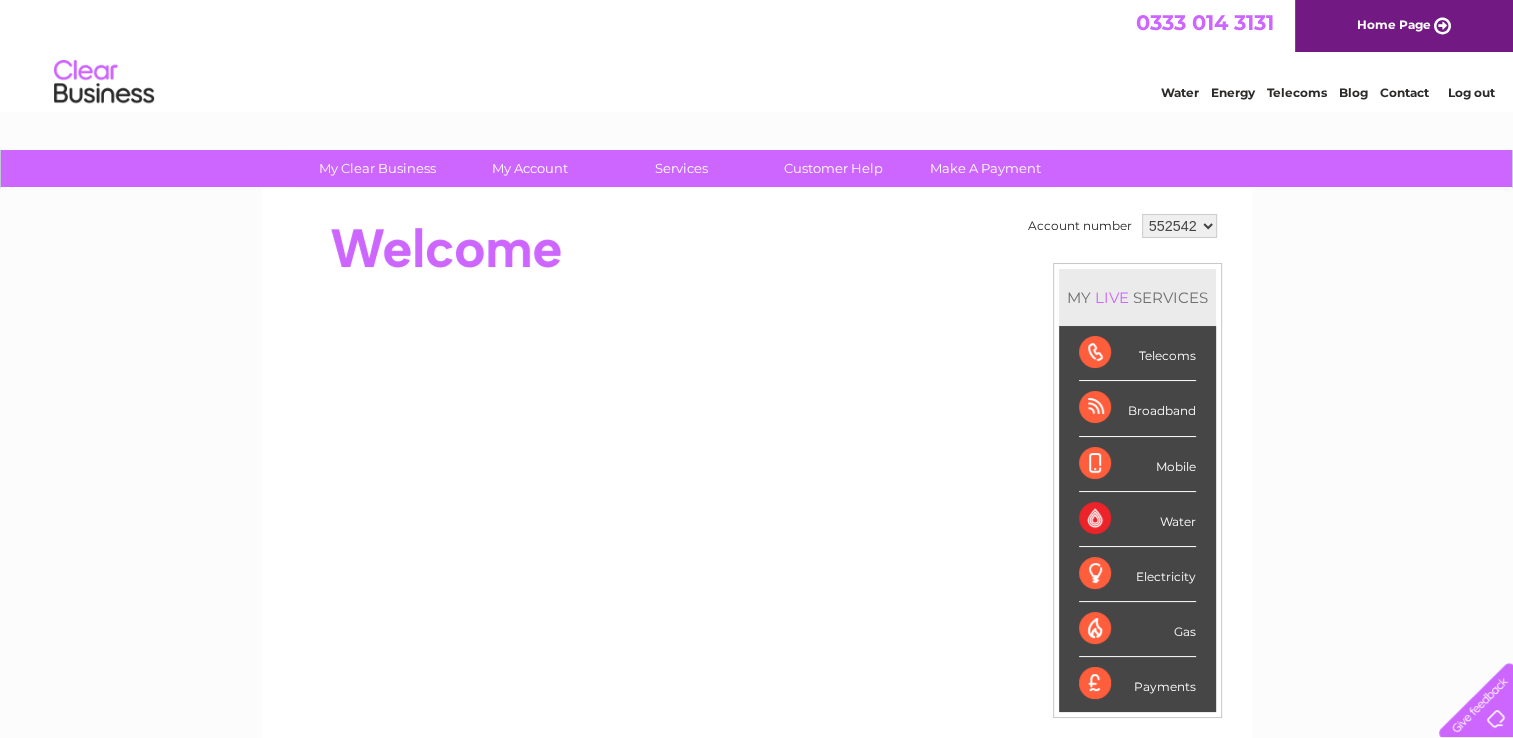 click on "552542" at bounding box center [1179, 226] 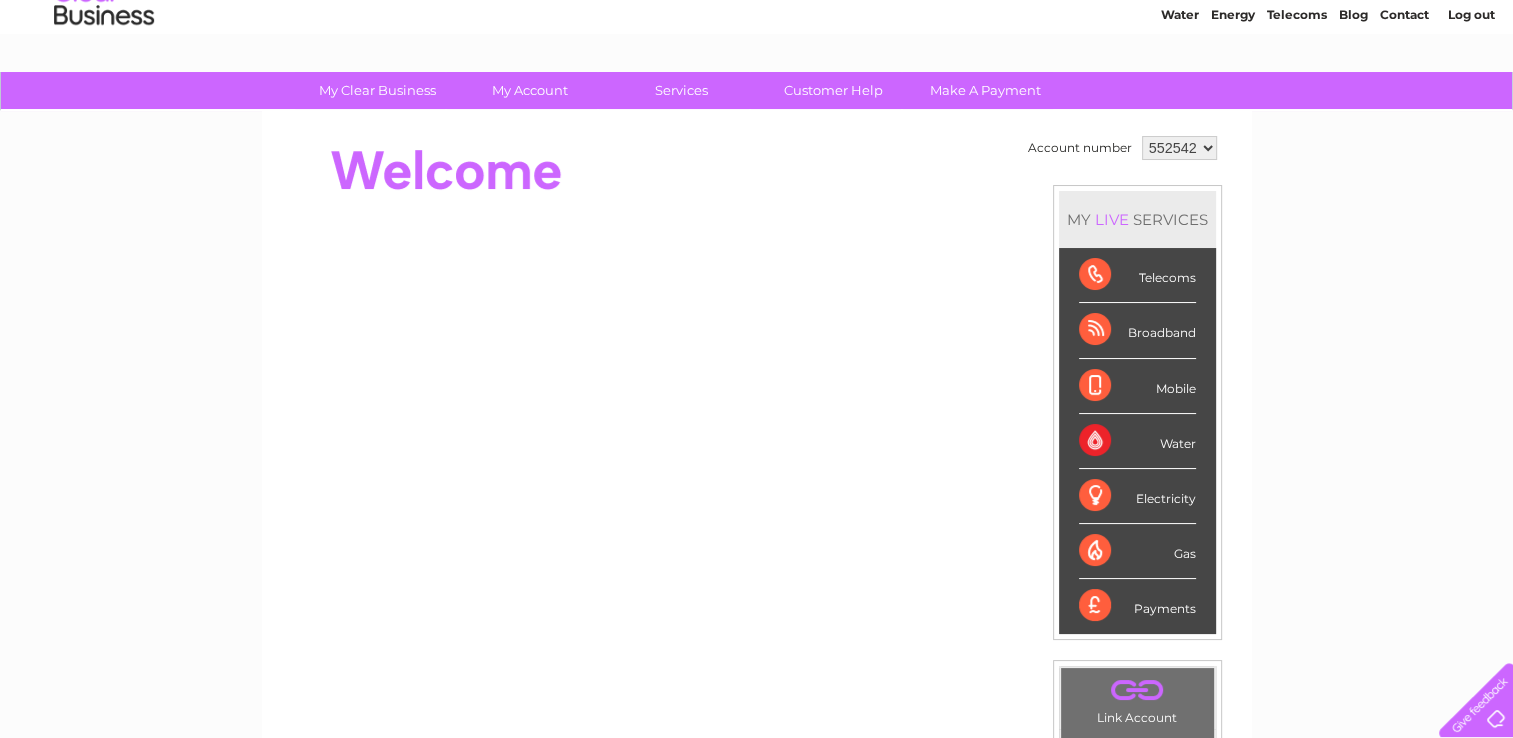 scroll, scrollTop: 100, scrollLeft: 0, axis: vertical 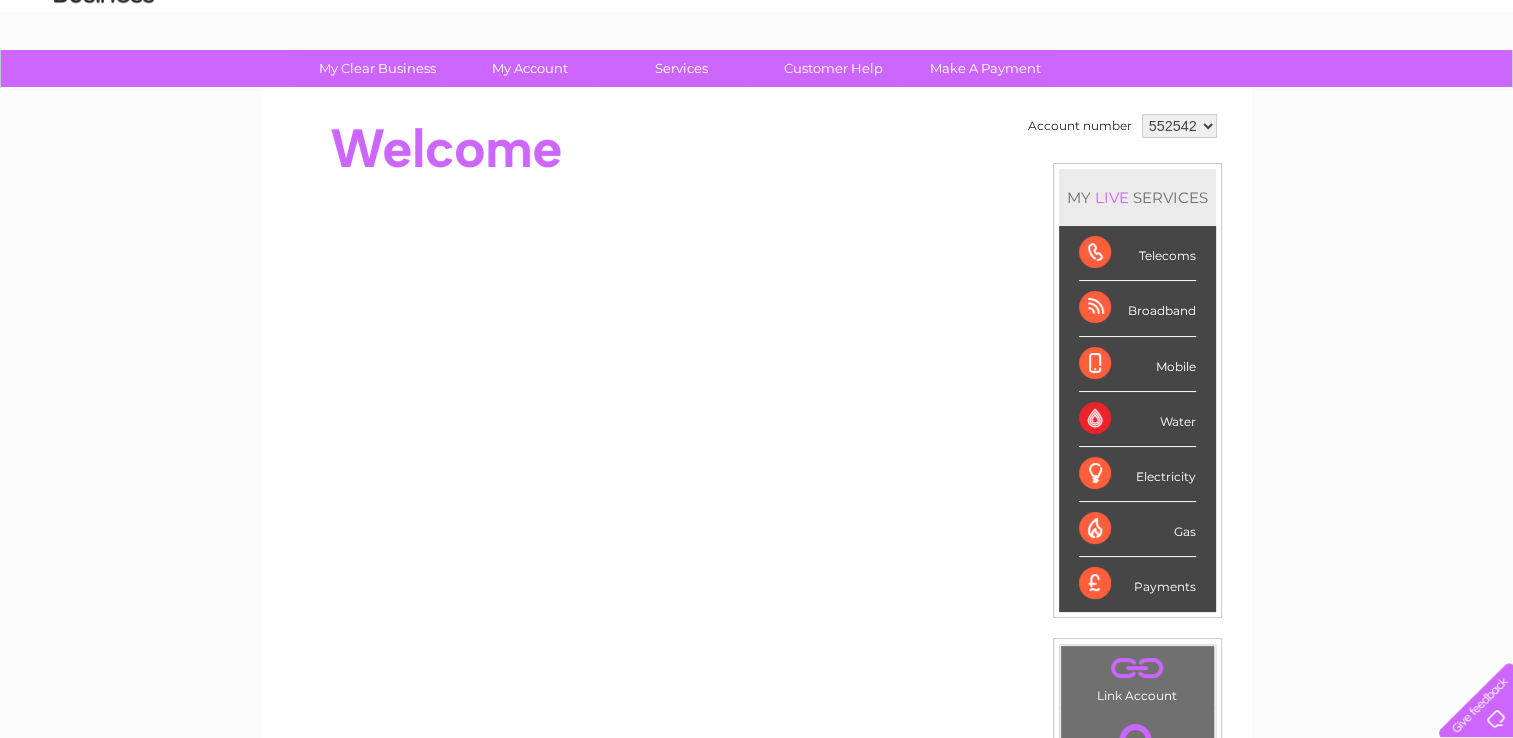 click on "Telecoms" at bounding box center [1137, 253] 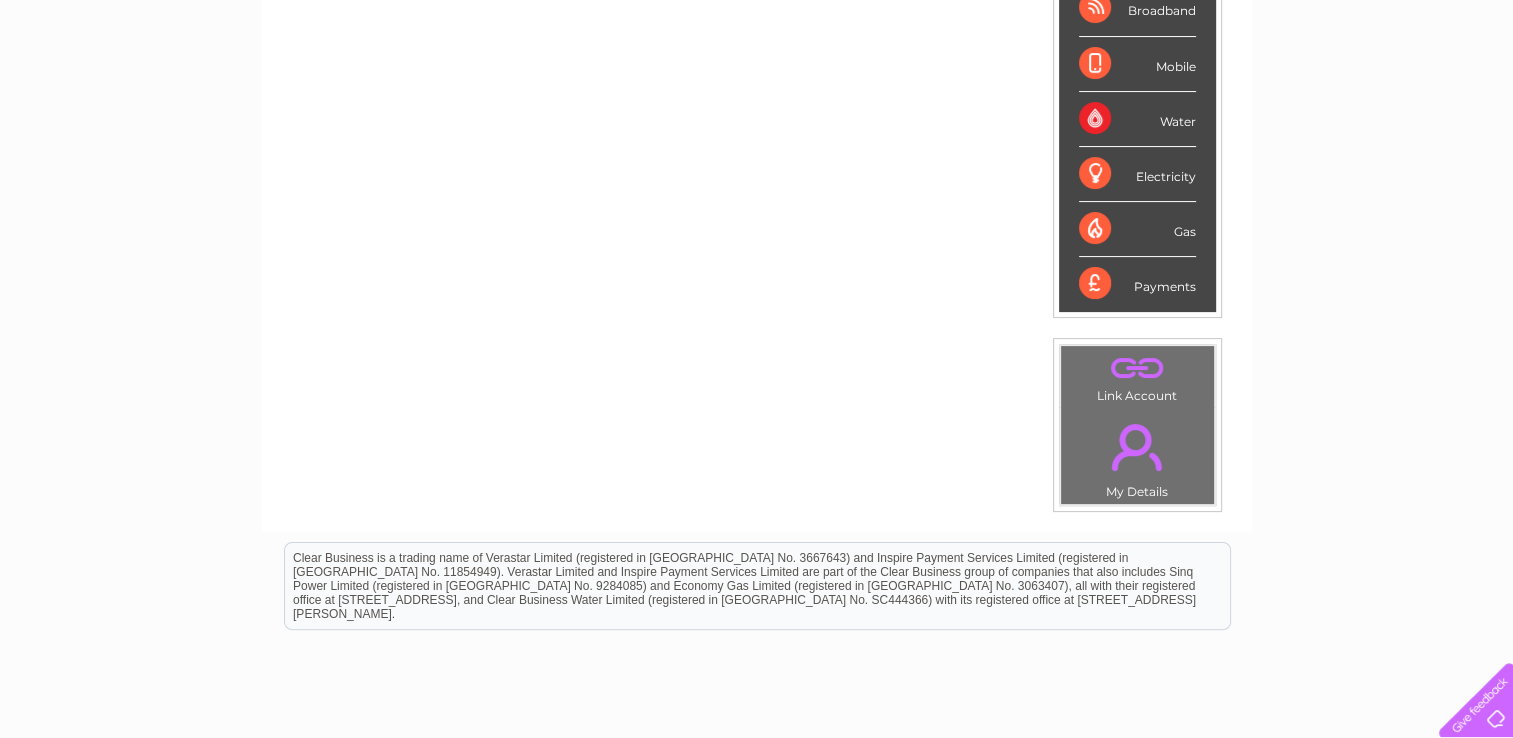 scroll, scrollTop: 500, scrollLeft: 0, axis: vertical 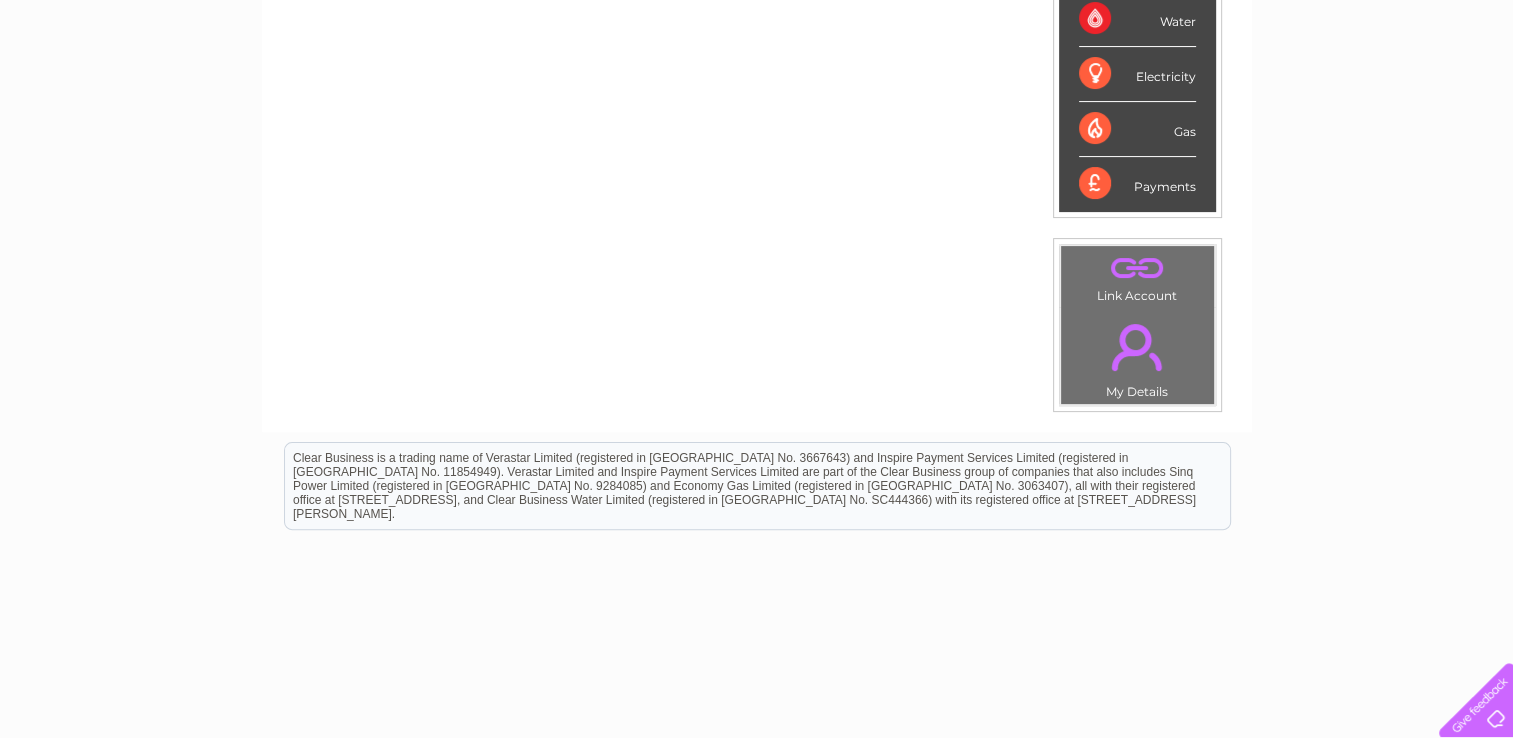 click on "." at bounding box center (1137, 347) 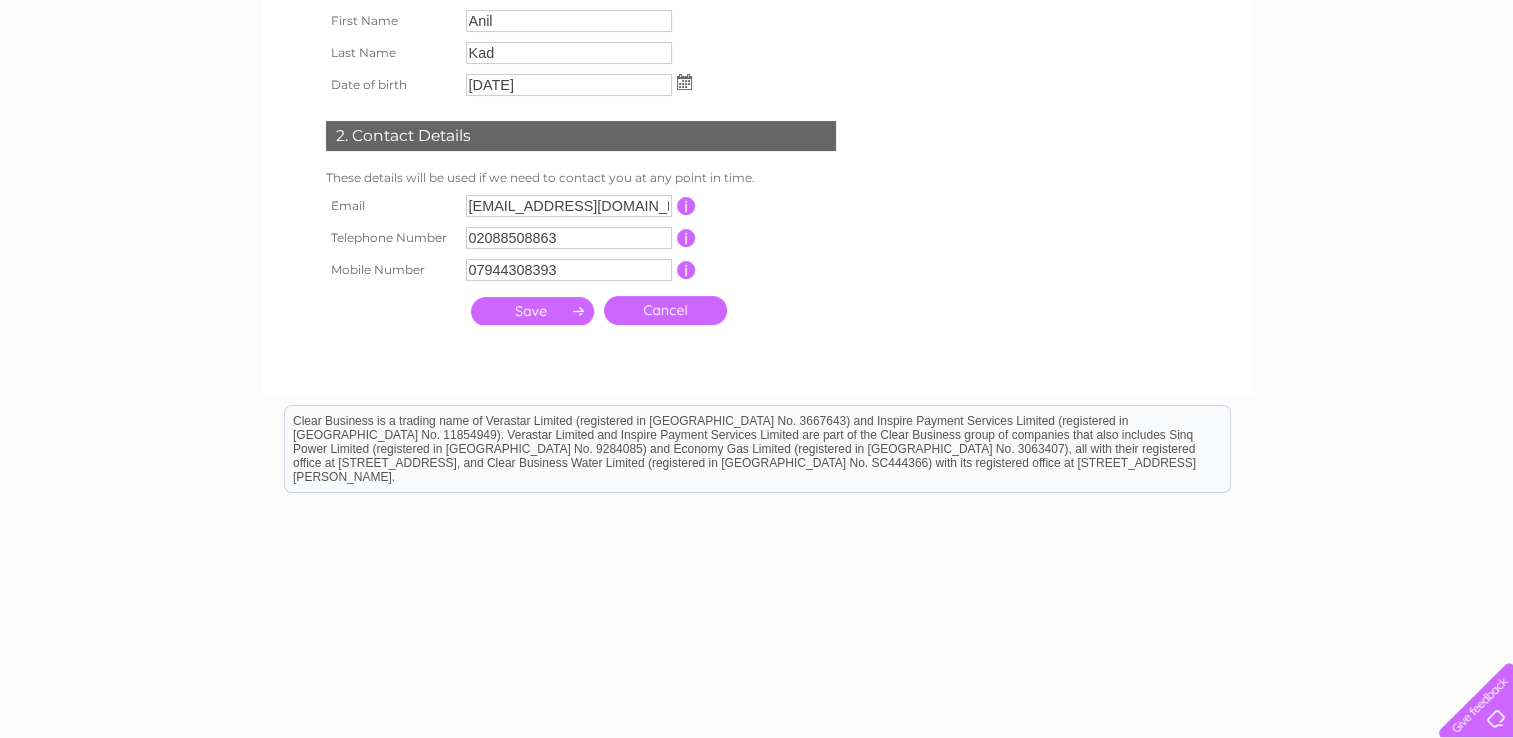 scroll, scrollTop: 415, scrollLeft: 0, axis: vertical 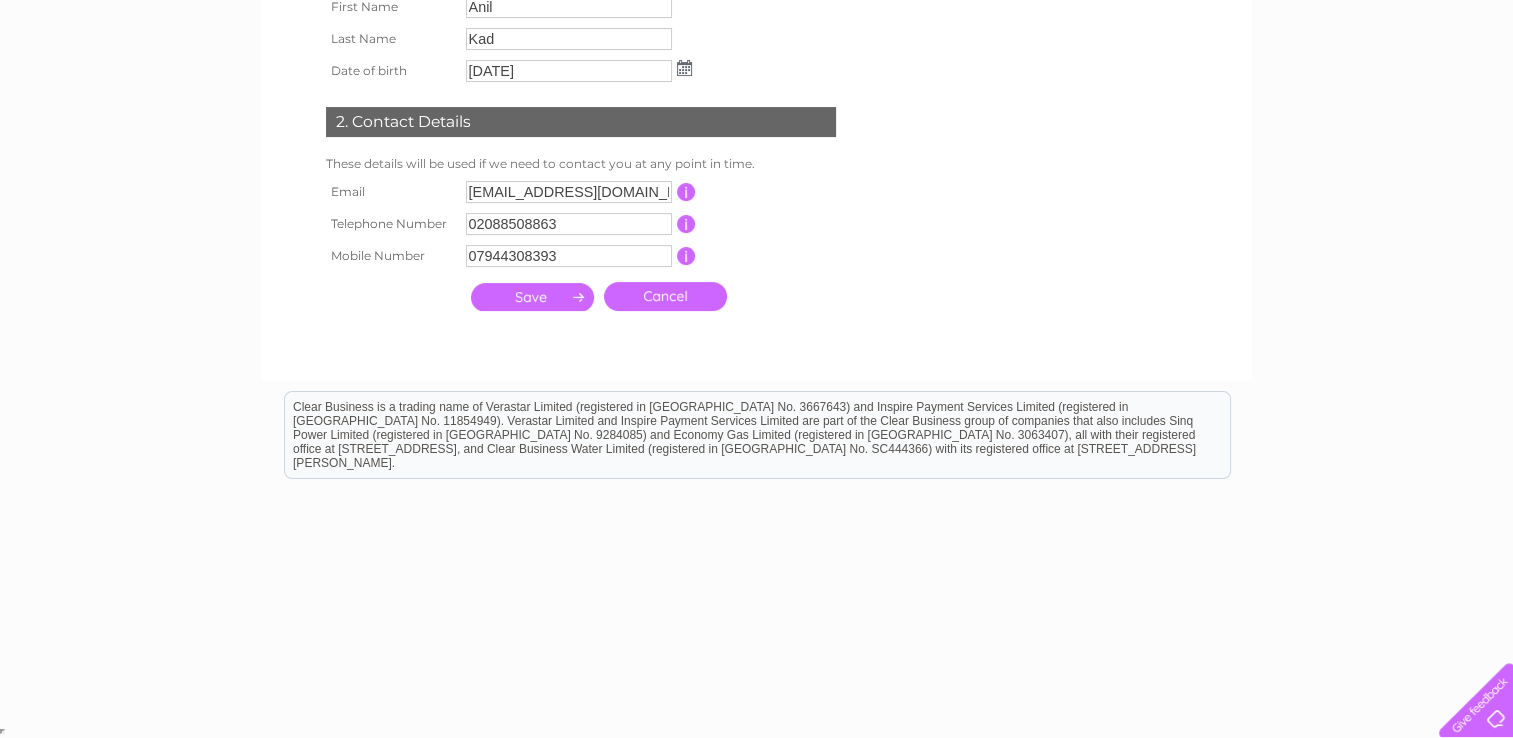 click at bounding box center [532, 297] 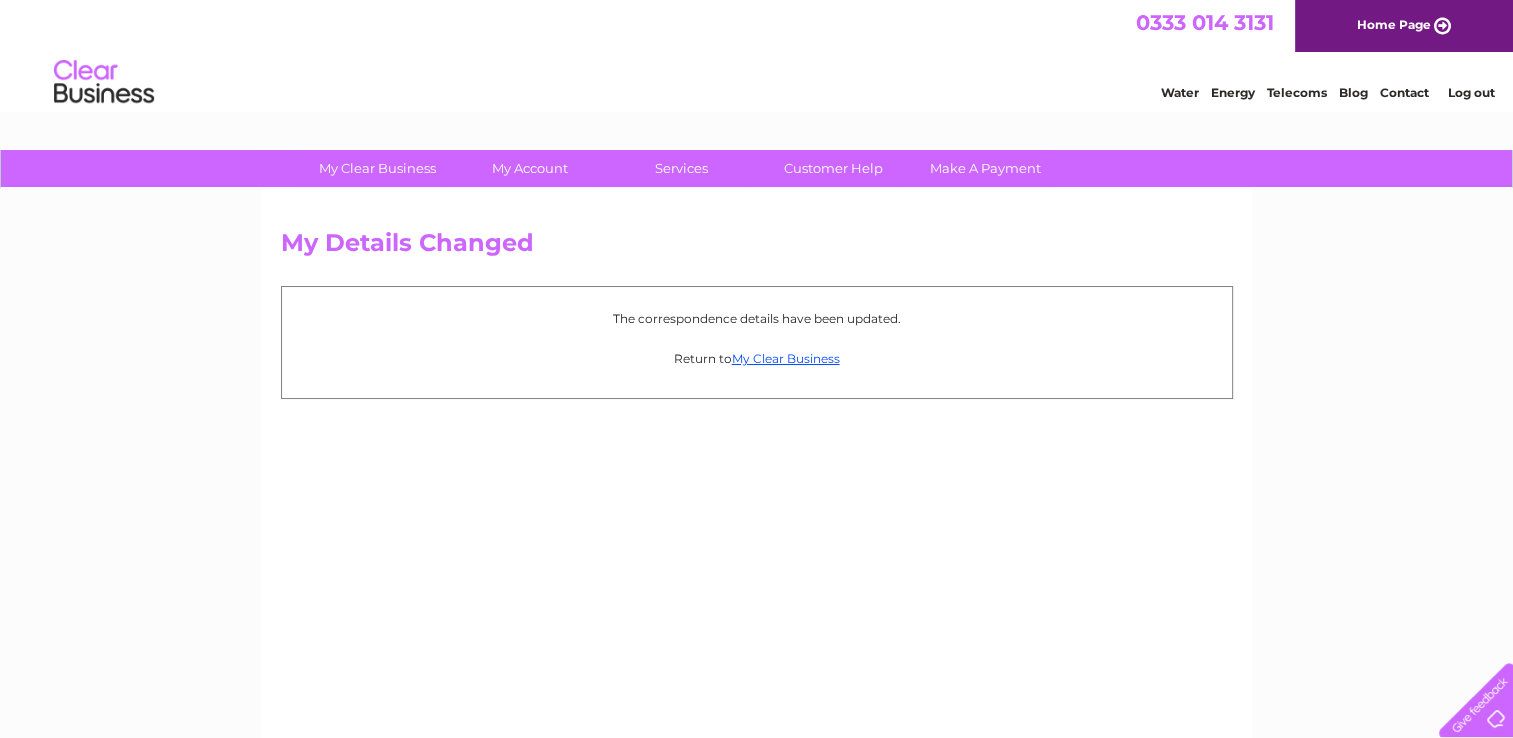 scroll, scrollTop: 0, scrollLeft: 0, axis: both 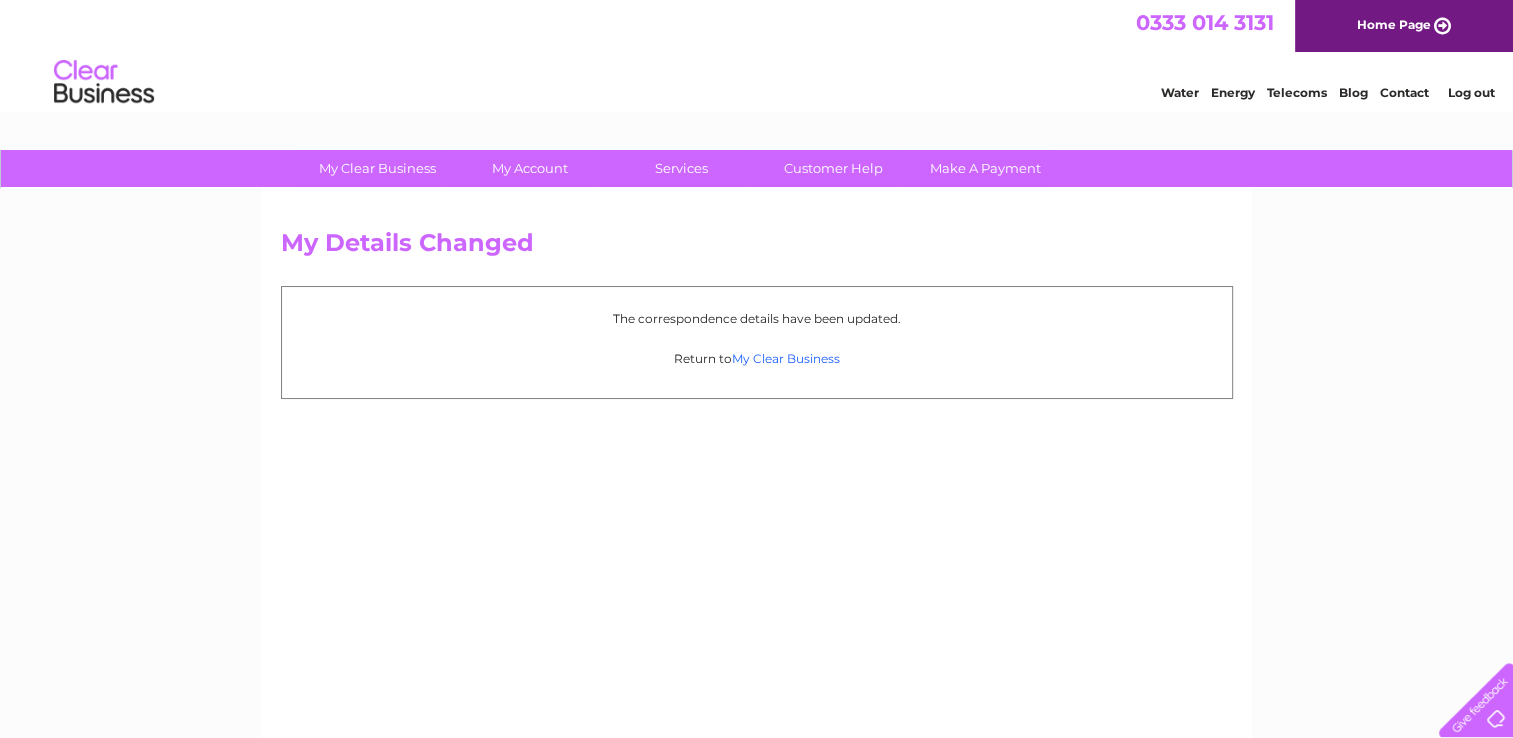 click on "My Clear Business" at bounding box center [786, 358] 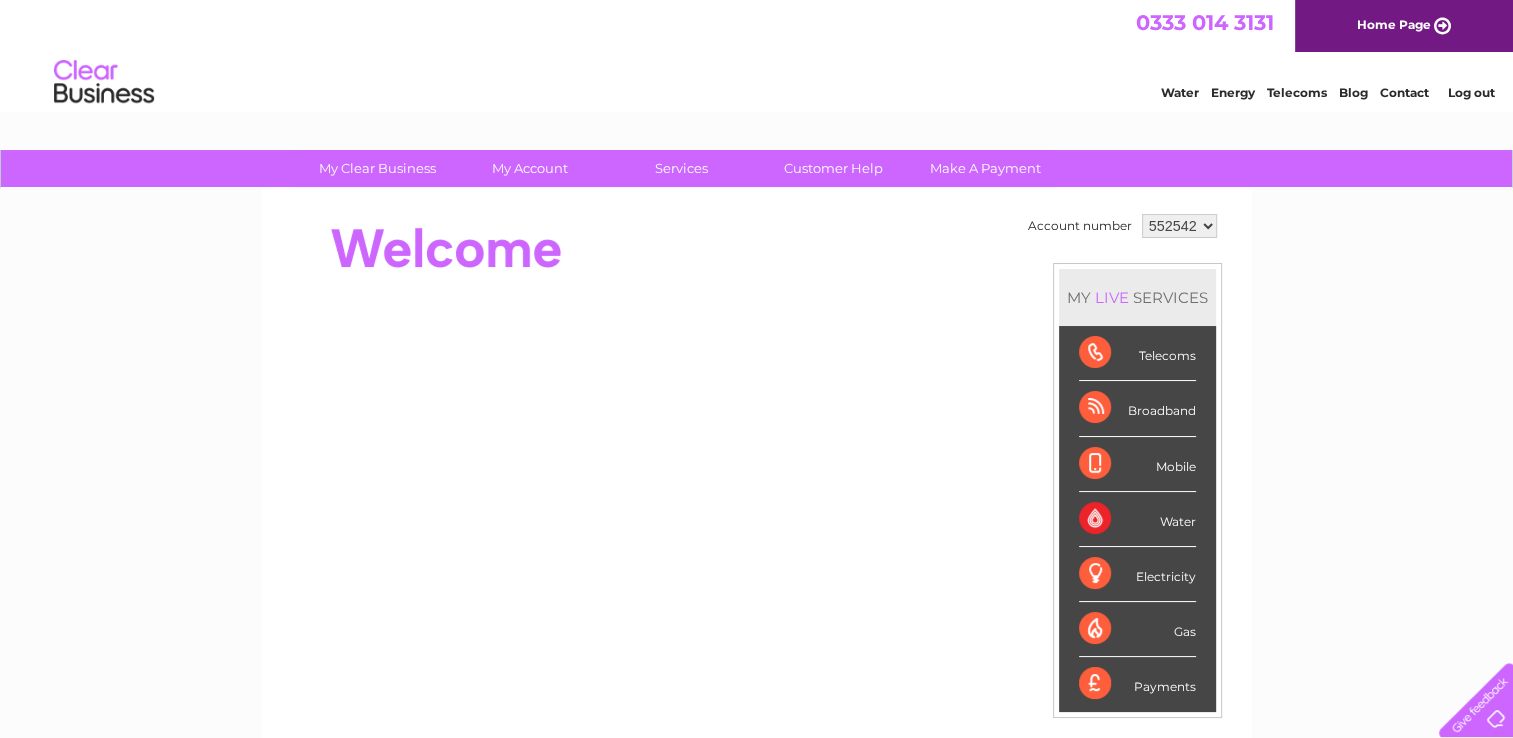 scroll, scrollTop: 0, scrollLeft: 0, axis: both 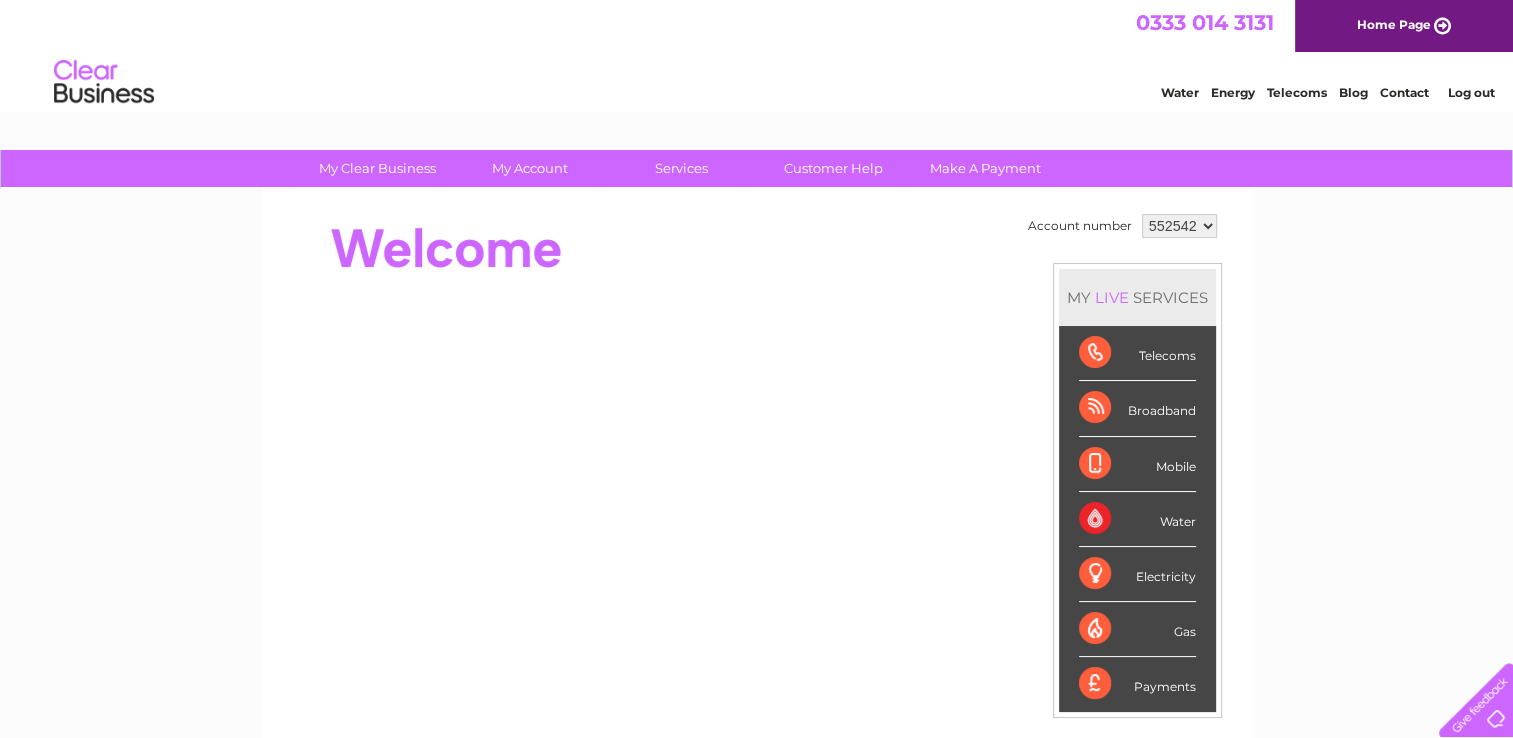 click on "552542" at bounding box center [1179, 226] 